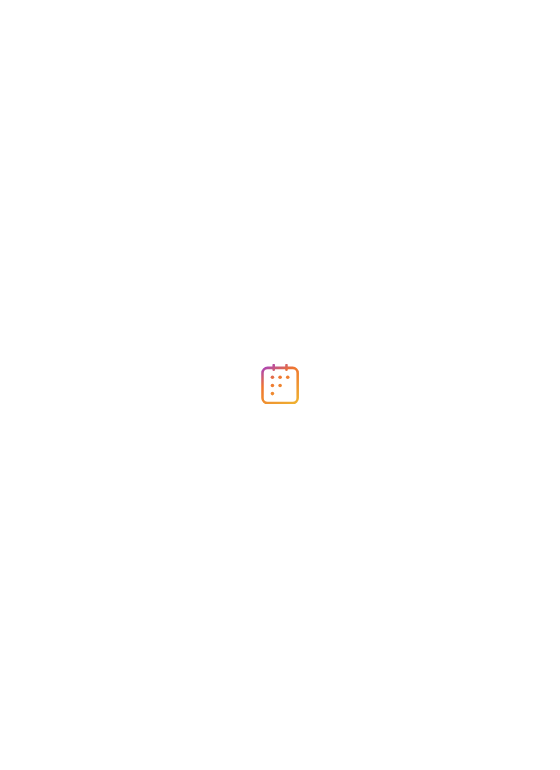 scroll, scrollTop: 0, scrollLeft: 0, axis: both 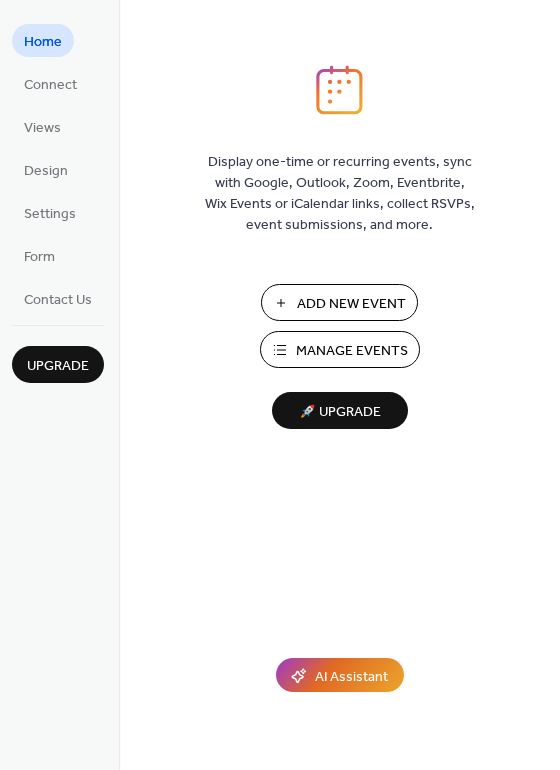 click on "Add New Event" at bounding box center (351, 304) 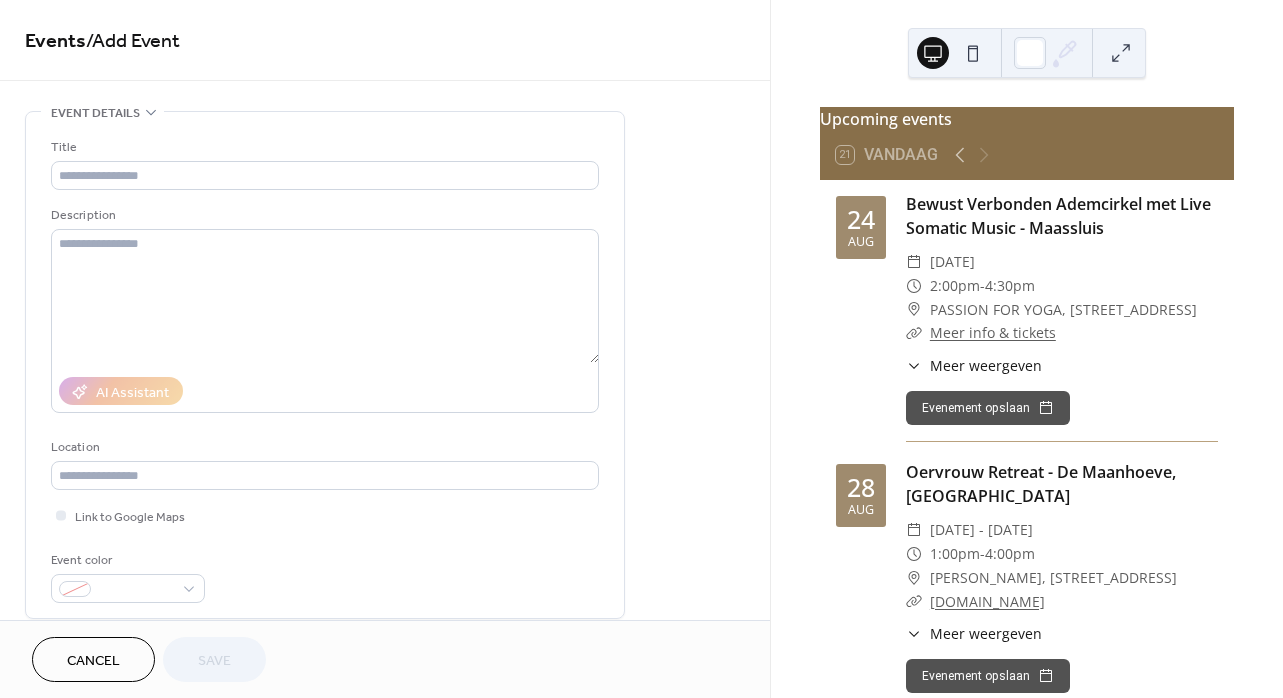scroll, scrollTop: 0, scrollLeft: 0, axis: both 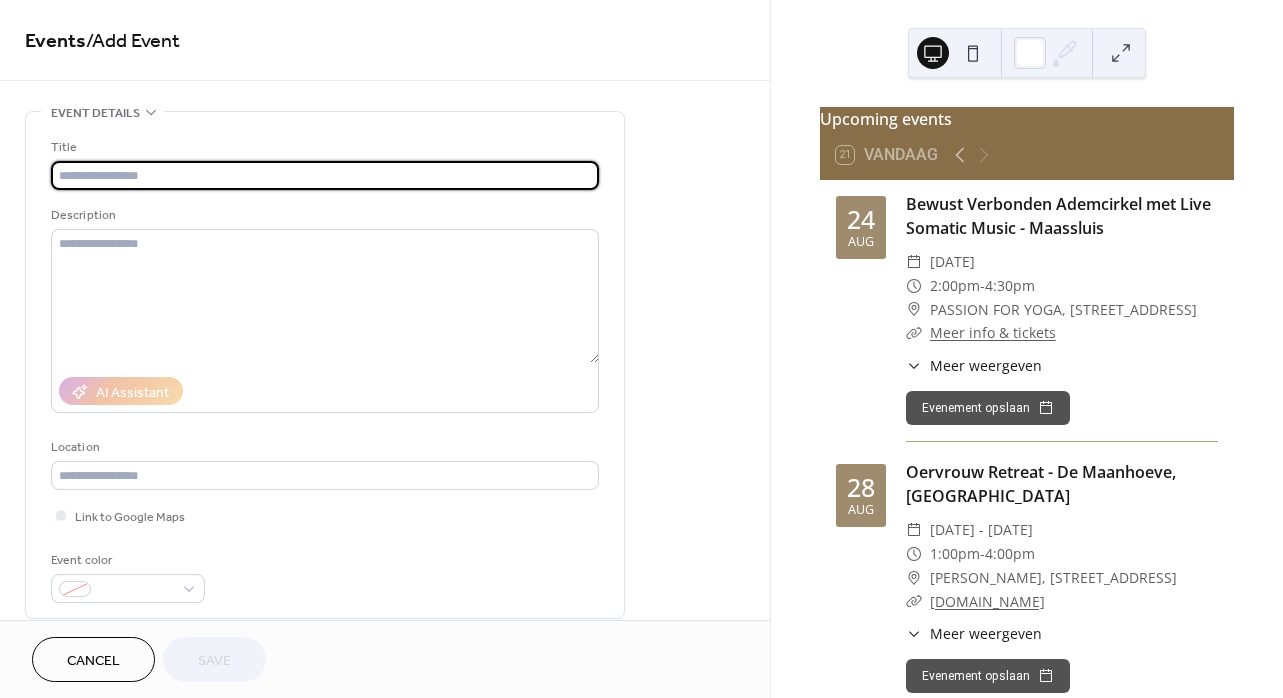 click at bounding box center (325, 175) 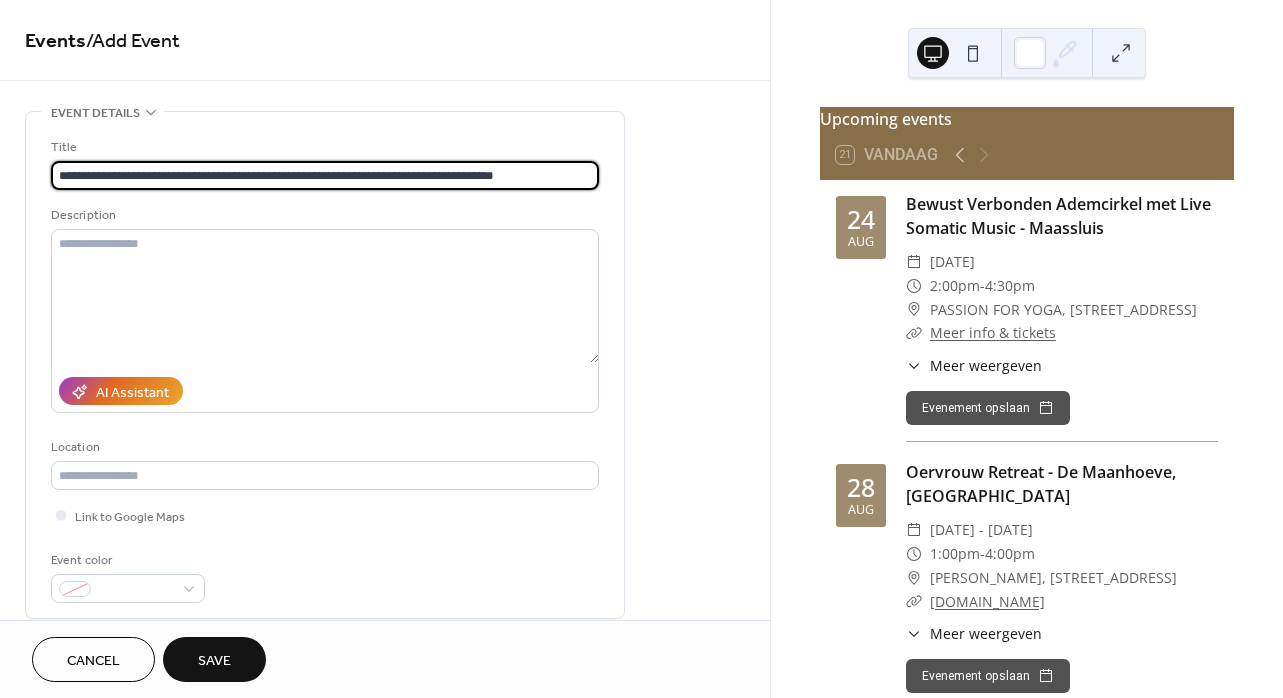 click on "**********" at bounding box center [325, 175] 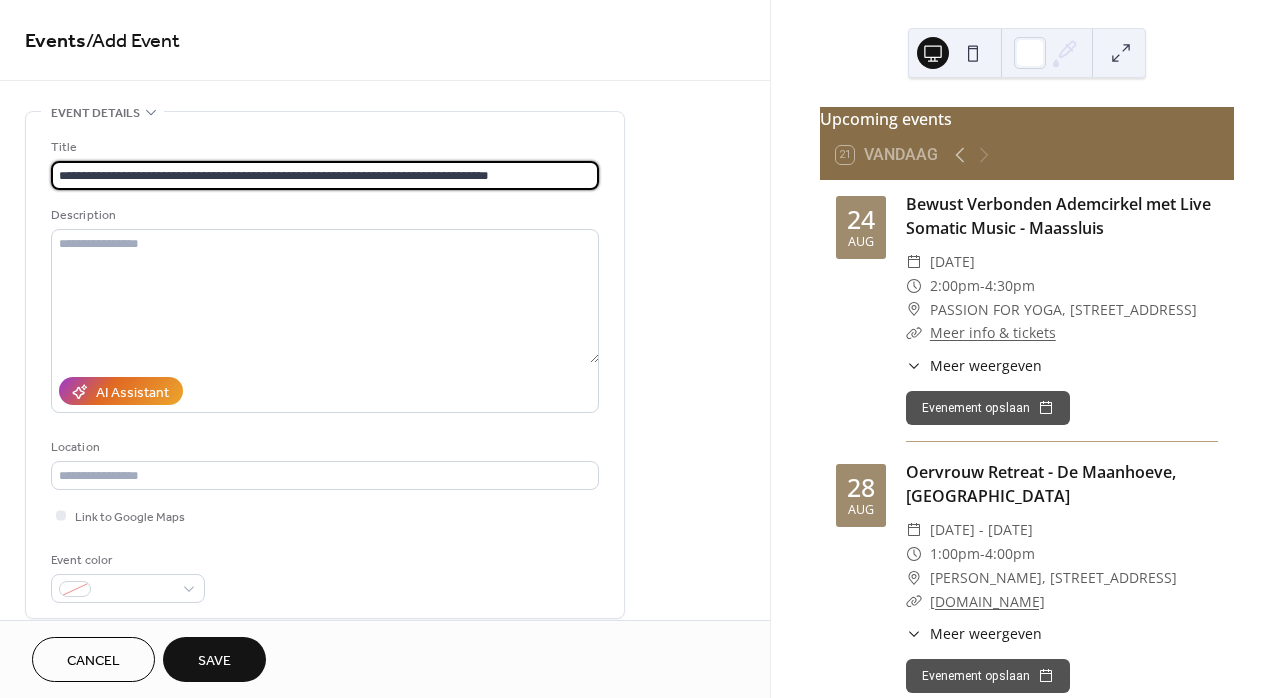 click on "**********" at bounding box center (325, 175) 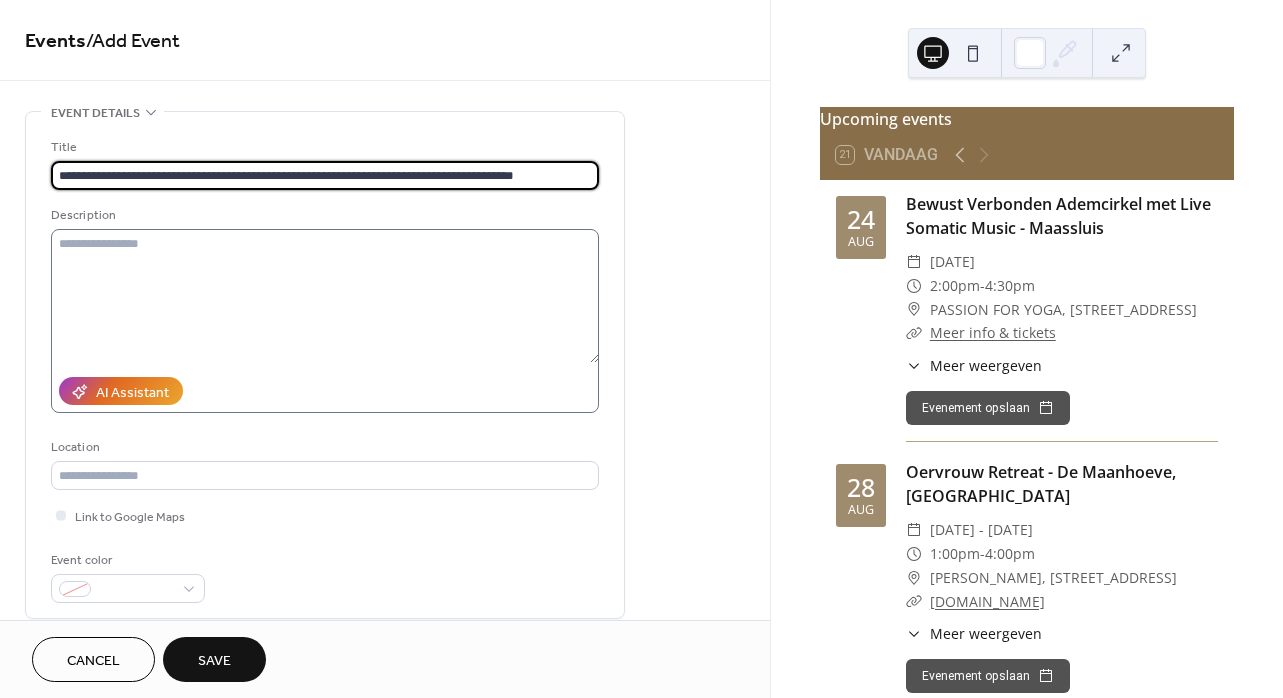 type on "**********" 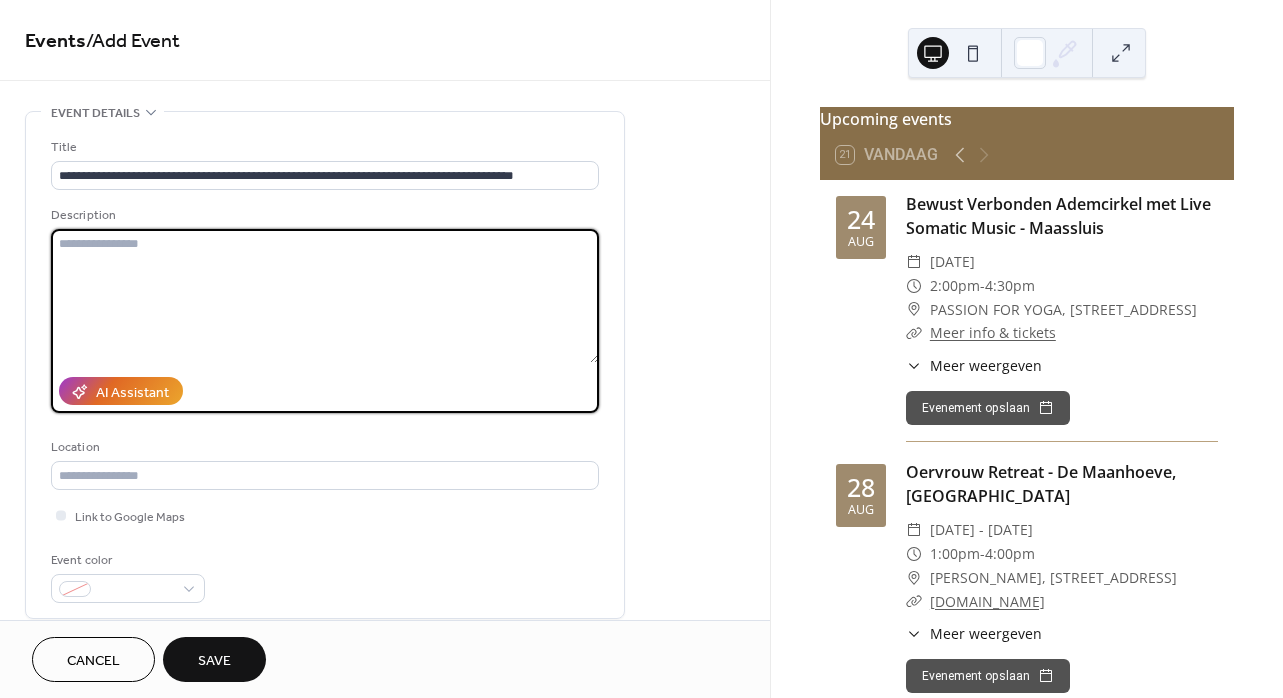 click at bounding box center (325, 296) 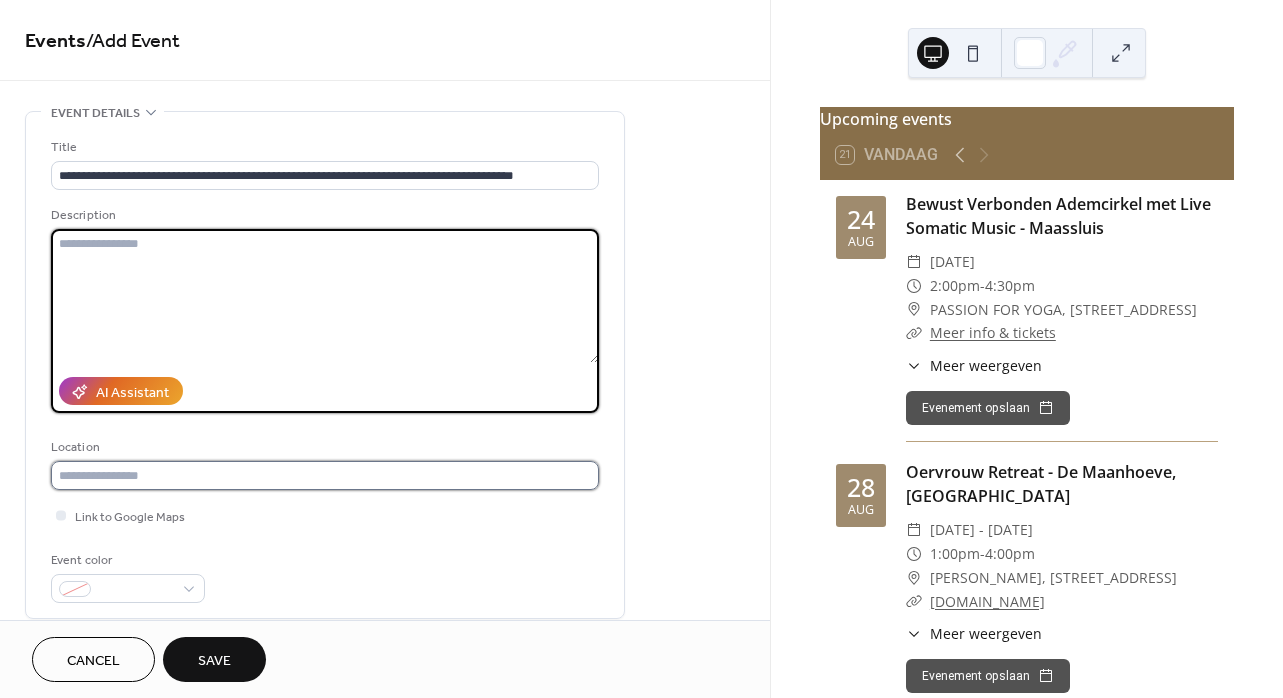 click at bounding box center [325, 475] 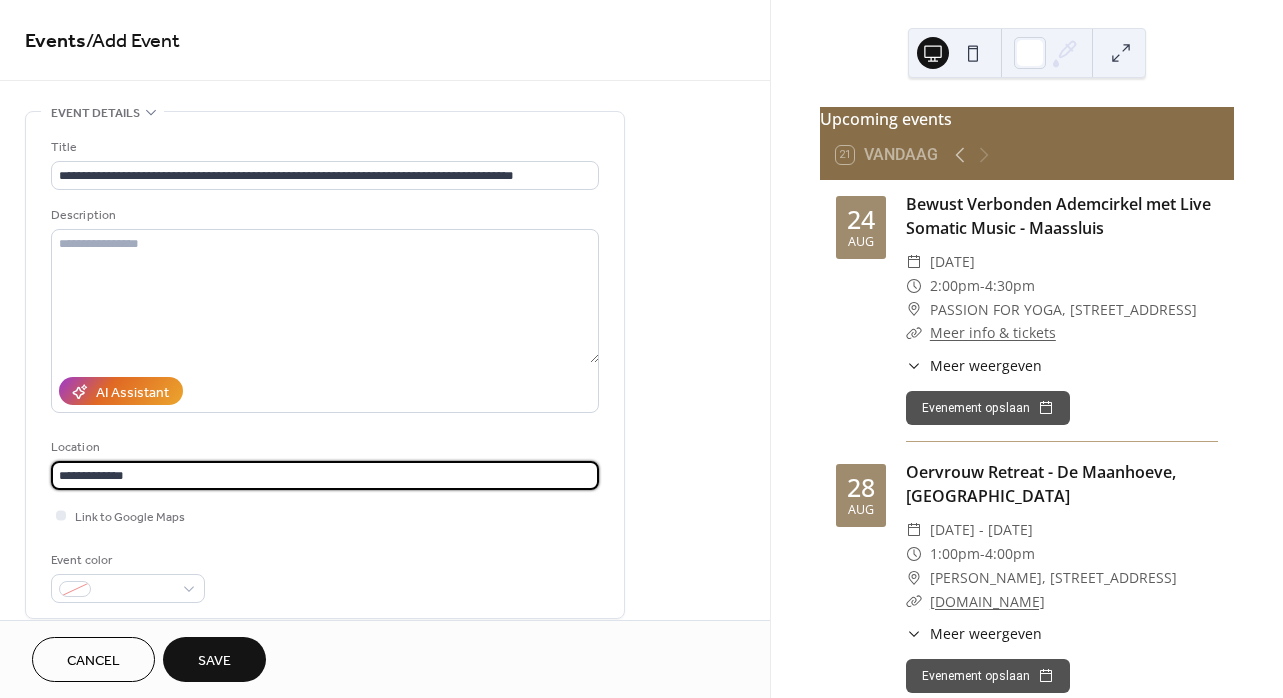 click on "**********" at bounding box center [325, 475] 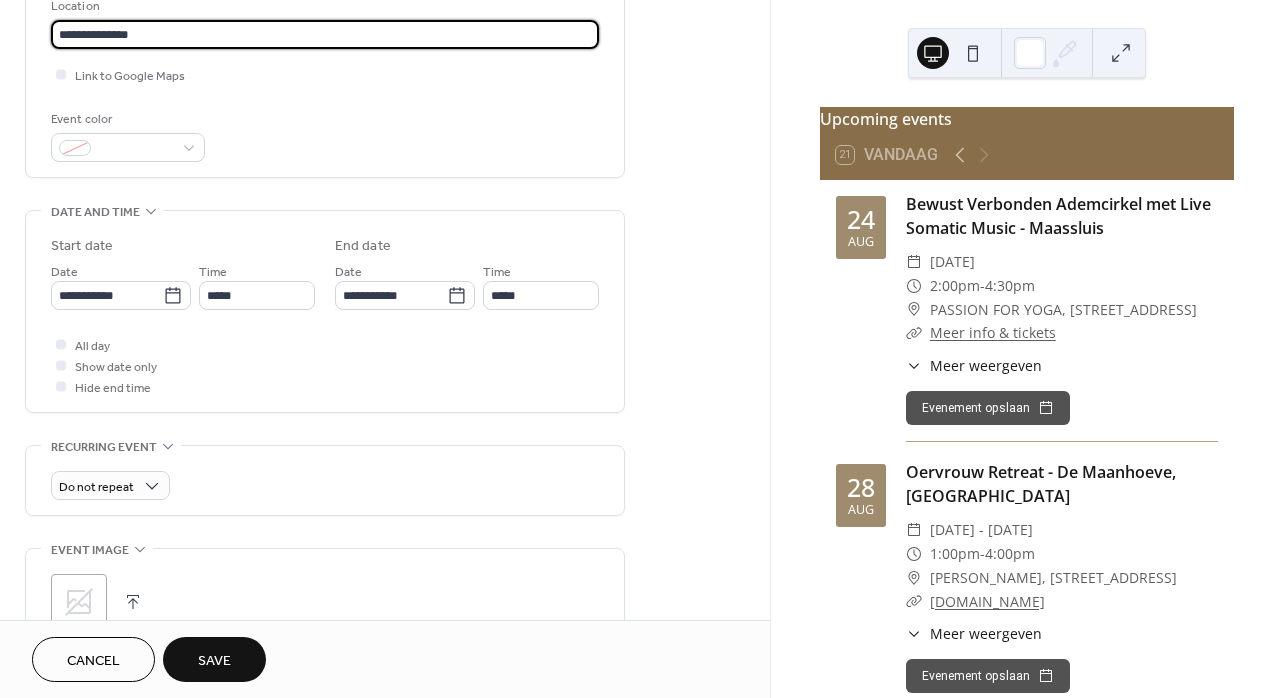 scroll, scrollTop: 442, scrollLeft: 0, axis: vertical 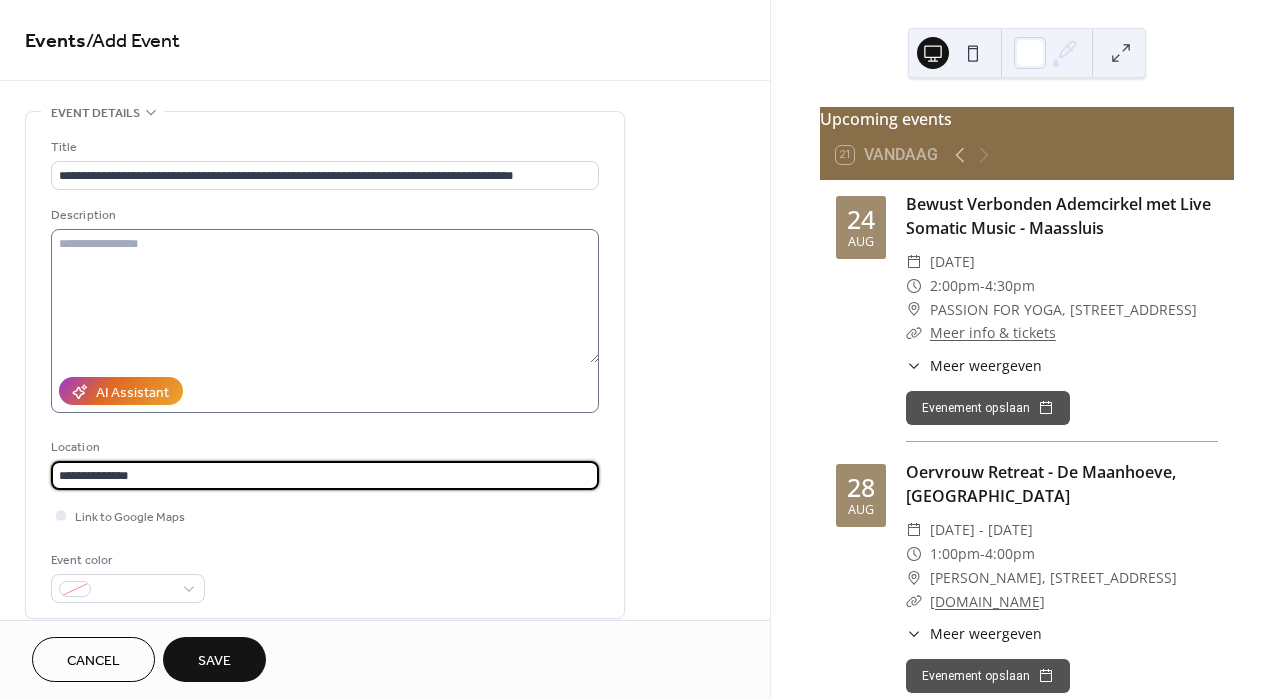 type on "**********" 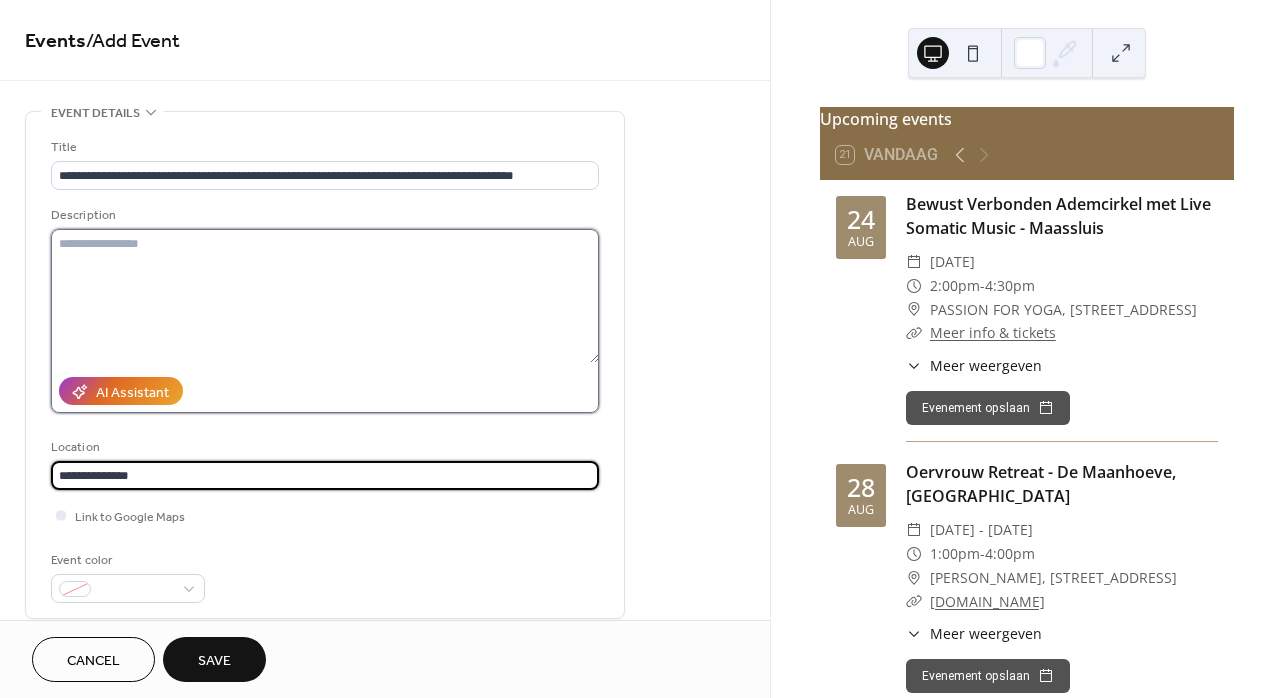 click at bounding box center (325, 296) 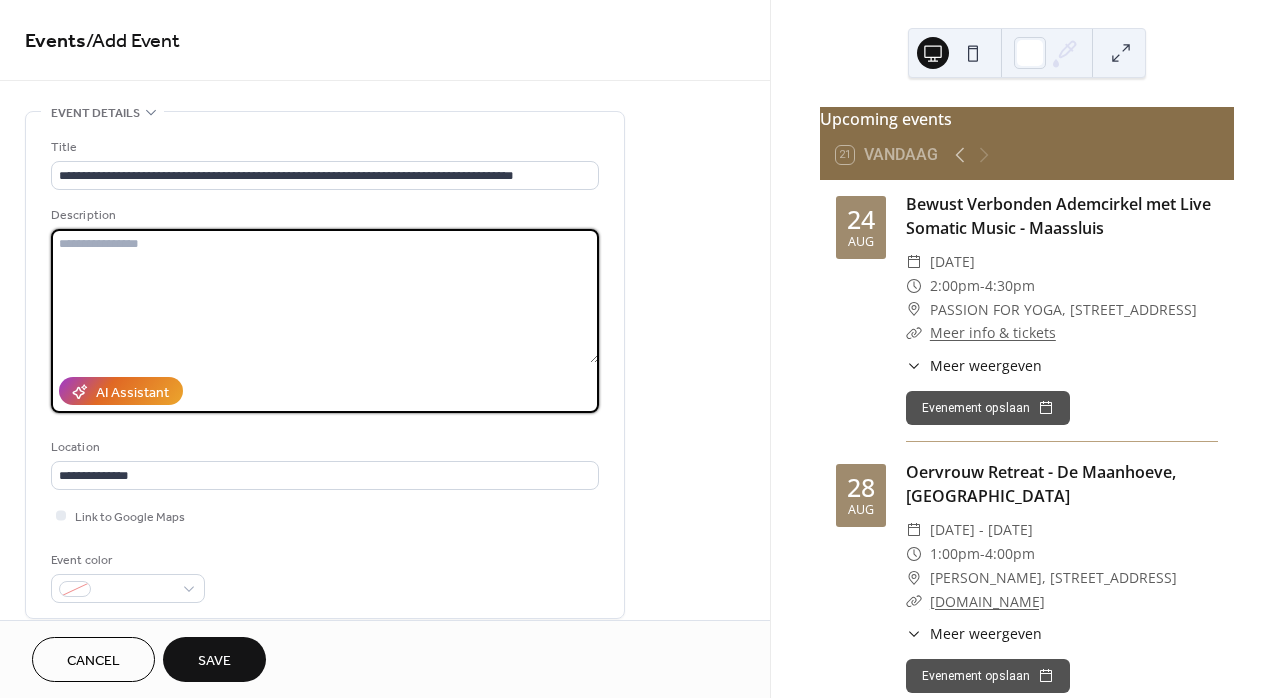 scroll, scrollTop: 0, scrollLeft: 0, axis: both 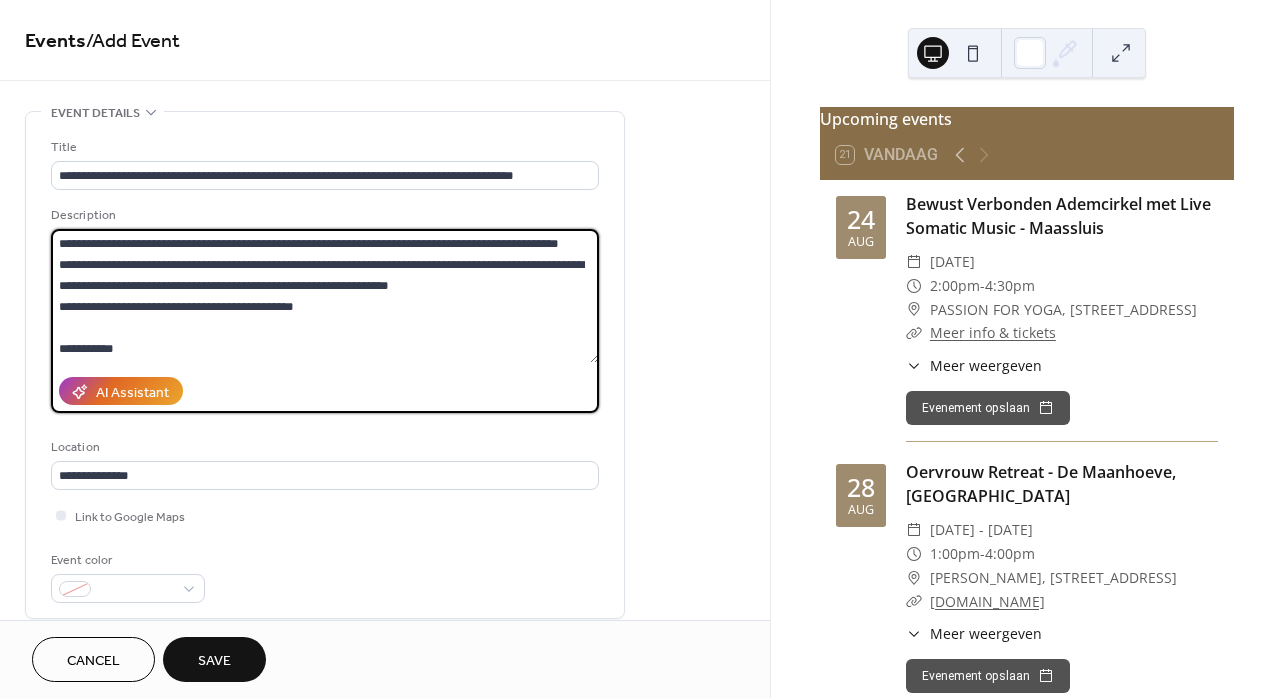 paste on "**********" 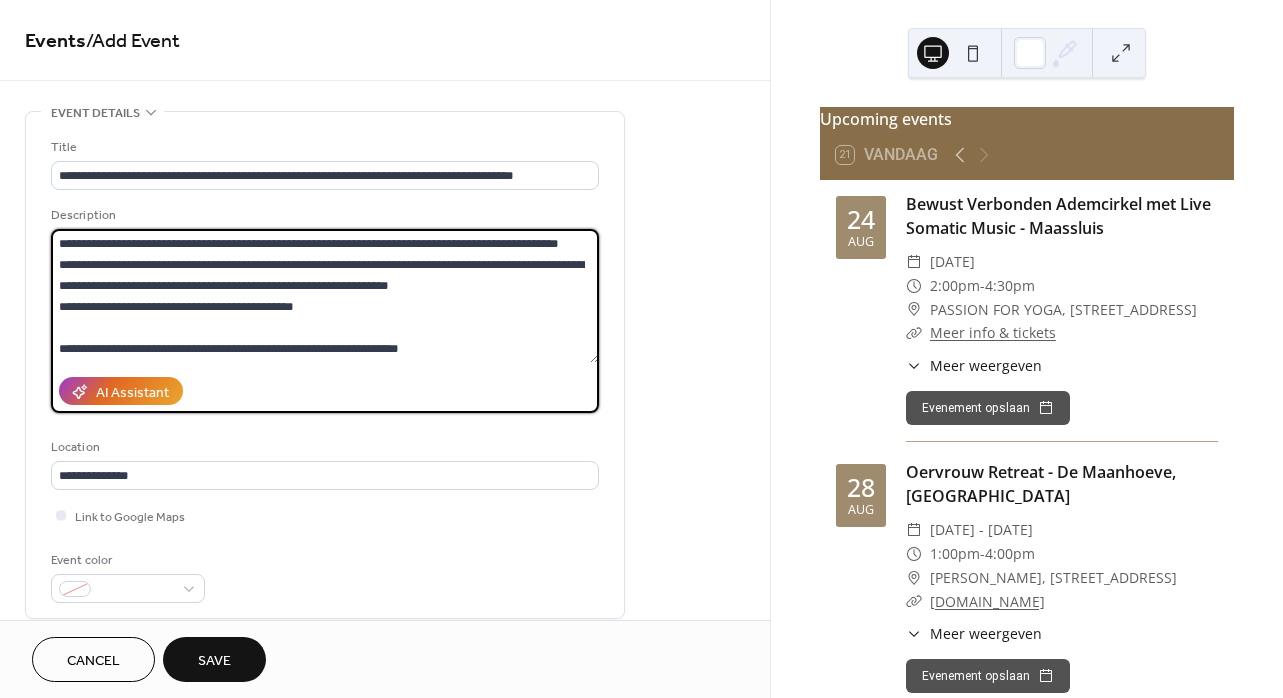 click at bounding box center (325, 296) 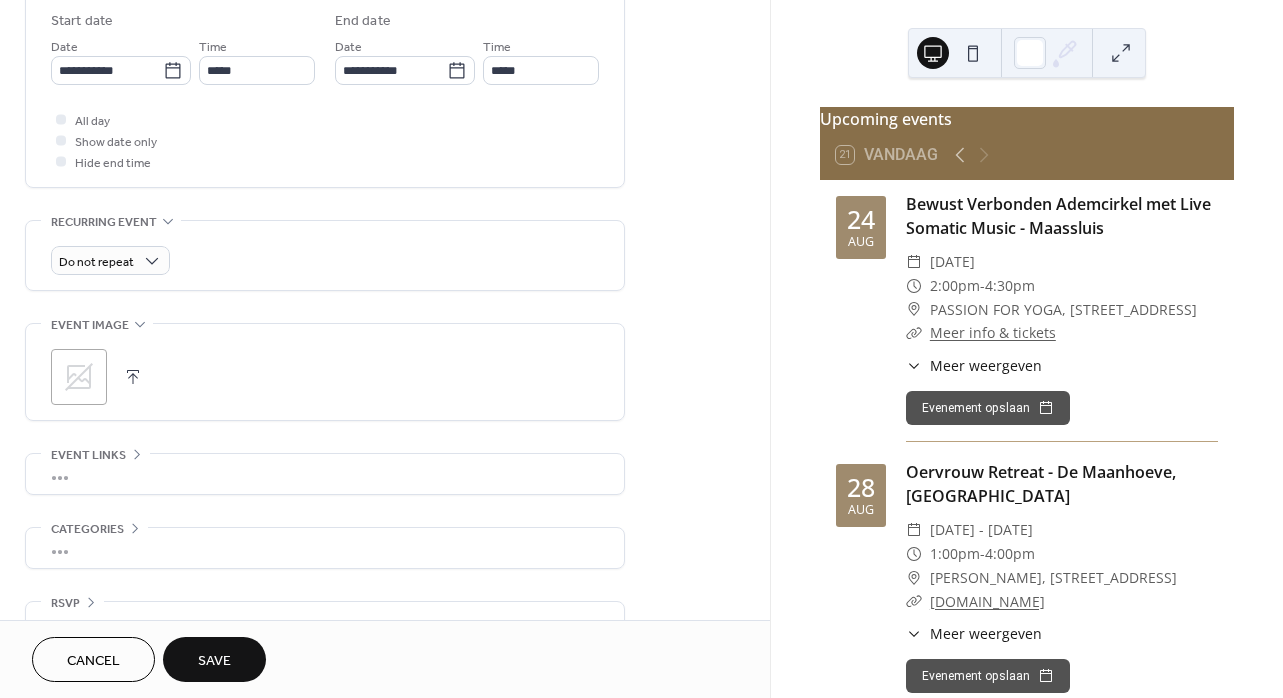 scroll, scrollTop: 658, scrollLeft: 0, axis: vertical 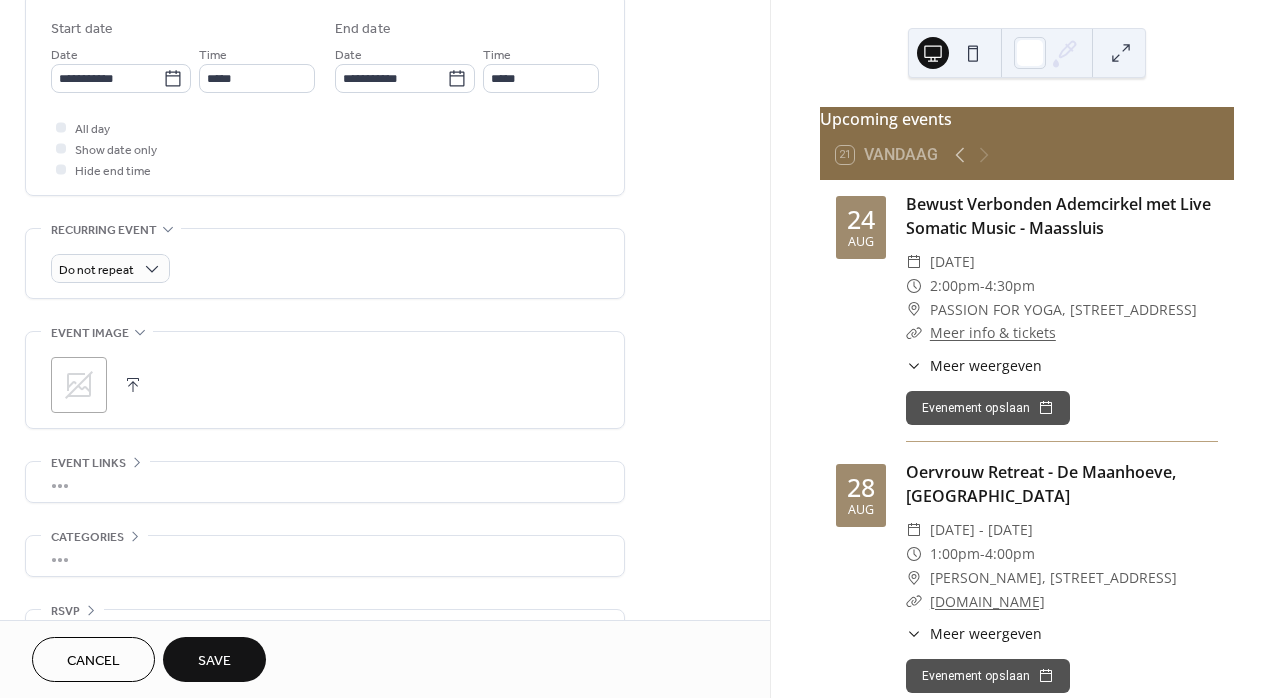 type on "**********" 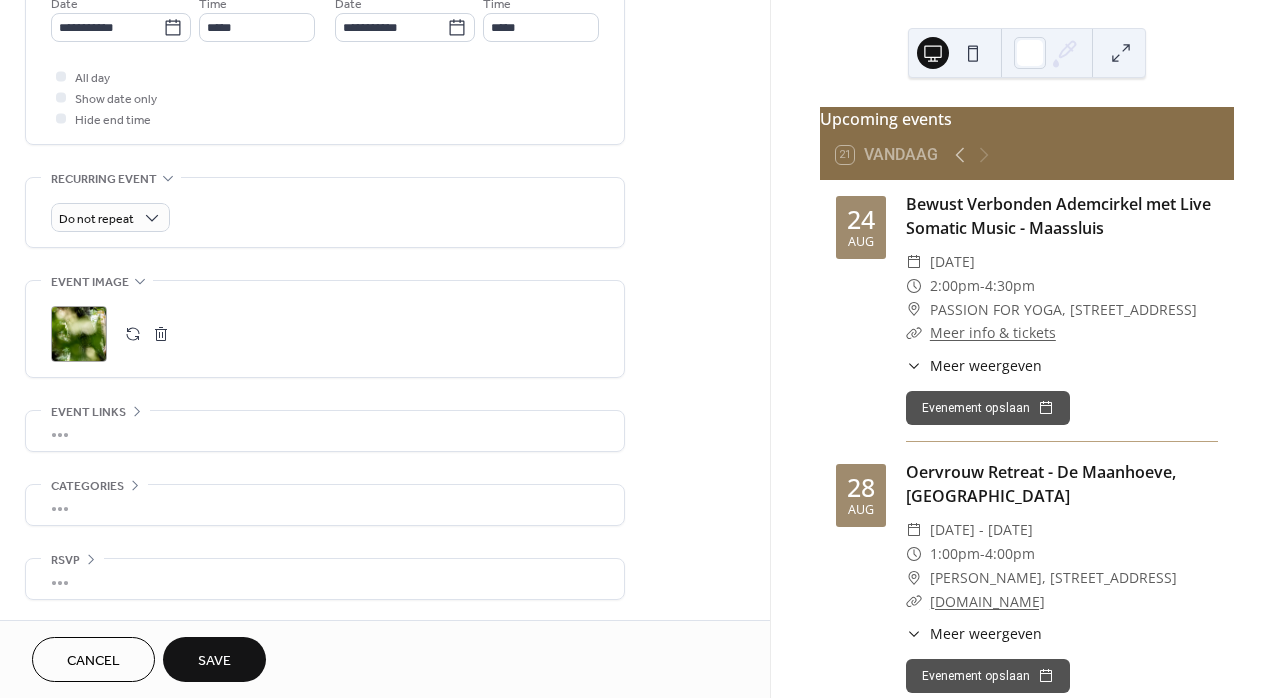 scroll, scrollTop: 715, scrollLeft: 0, axis: vertical 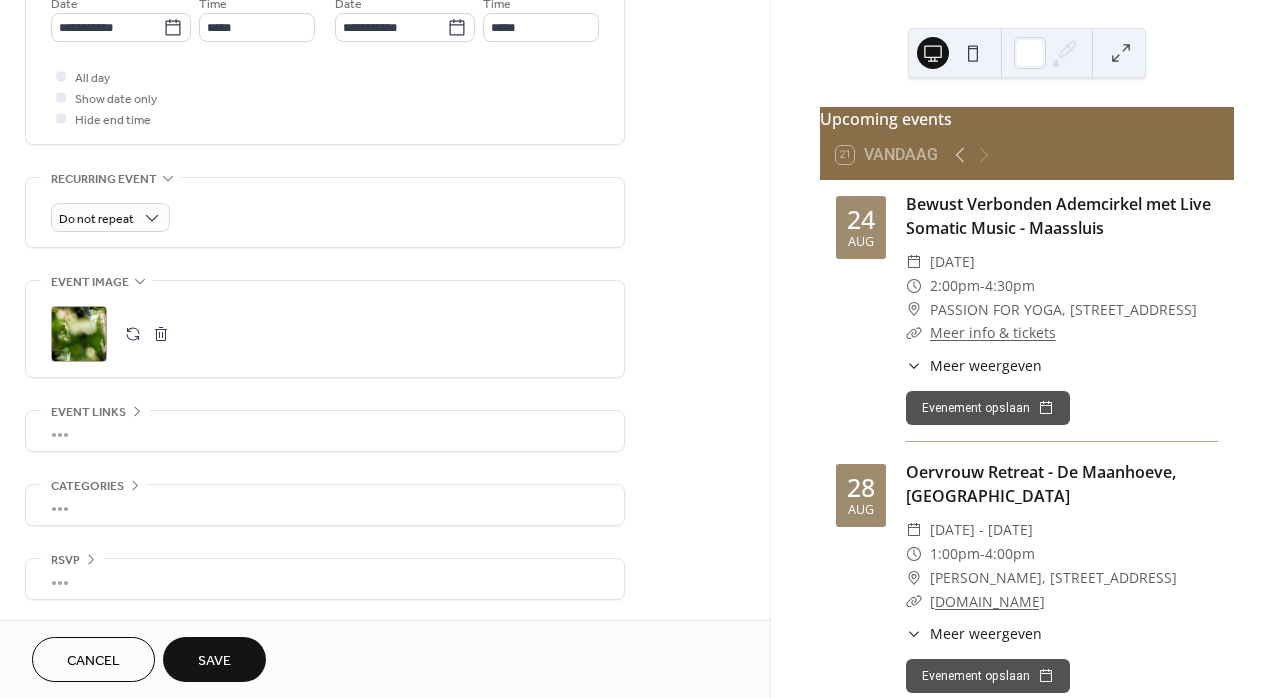 click on "•••" at bounding box center [325, 431] 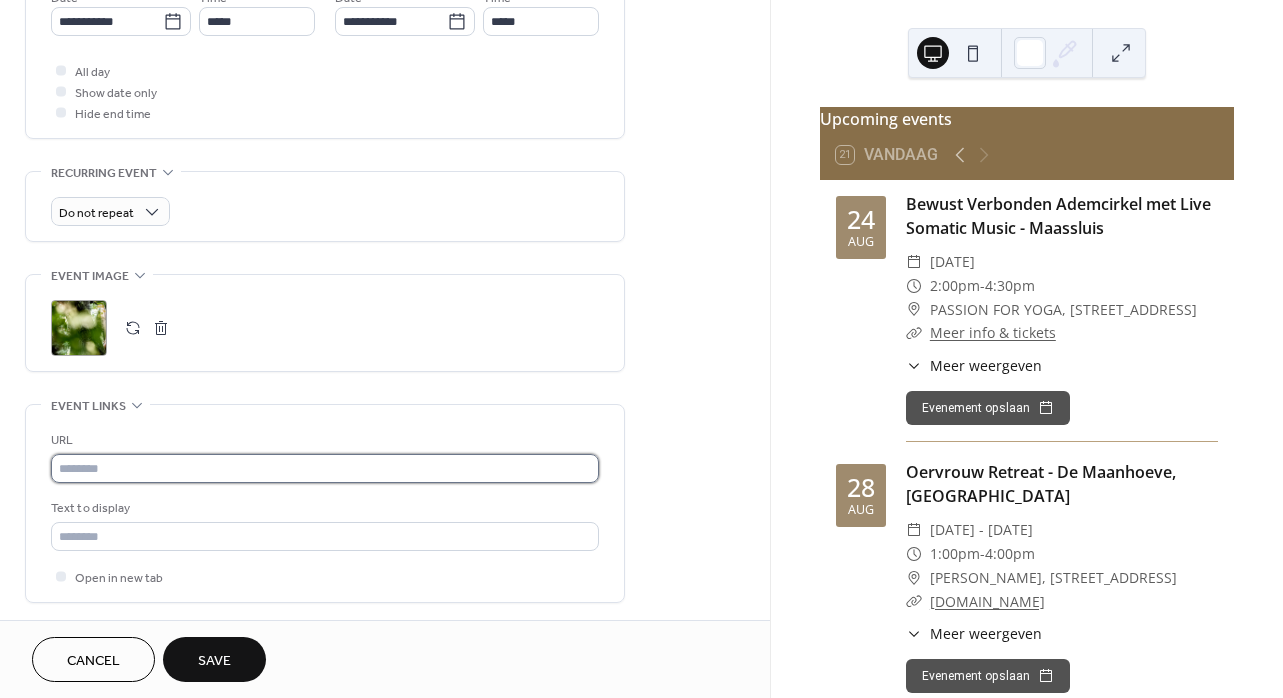 click at bounding box center [325, 468] 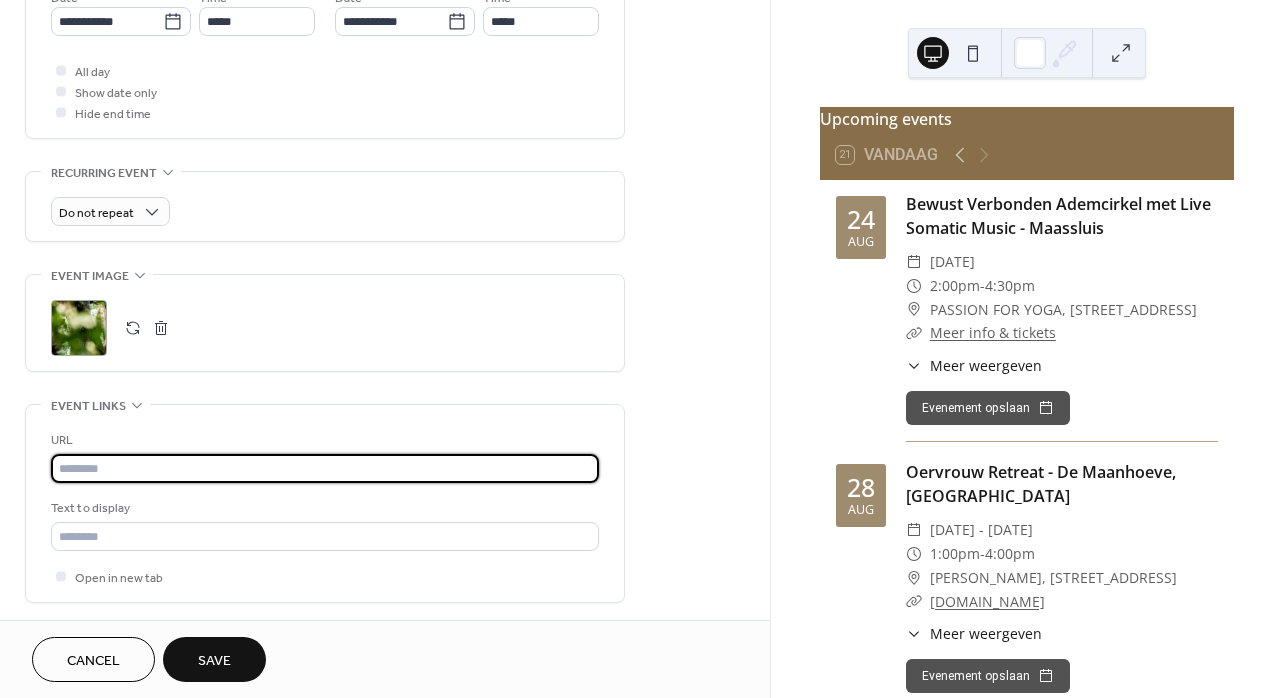 paste on "**********" 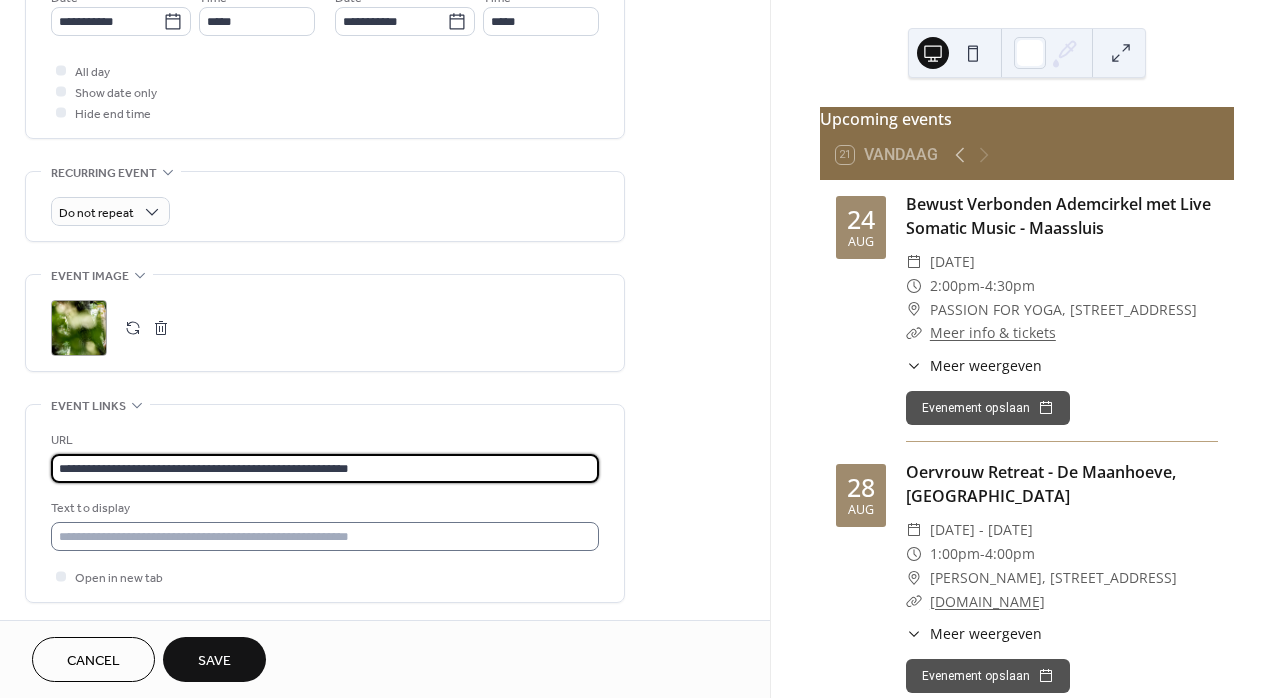 type on "**********" 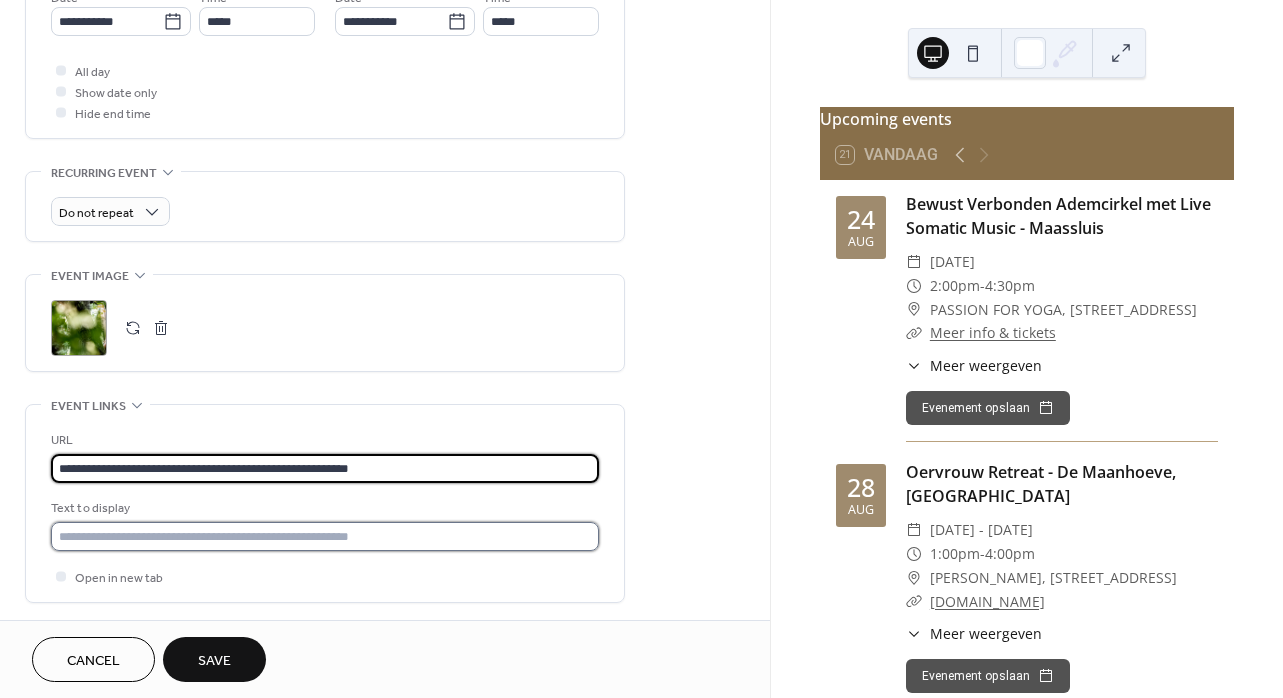 click at bounding box center [325, 536] 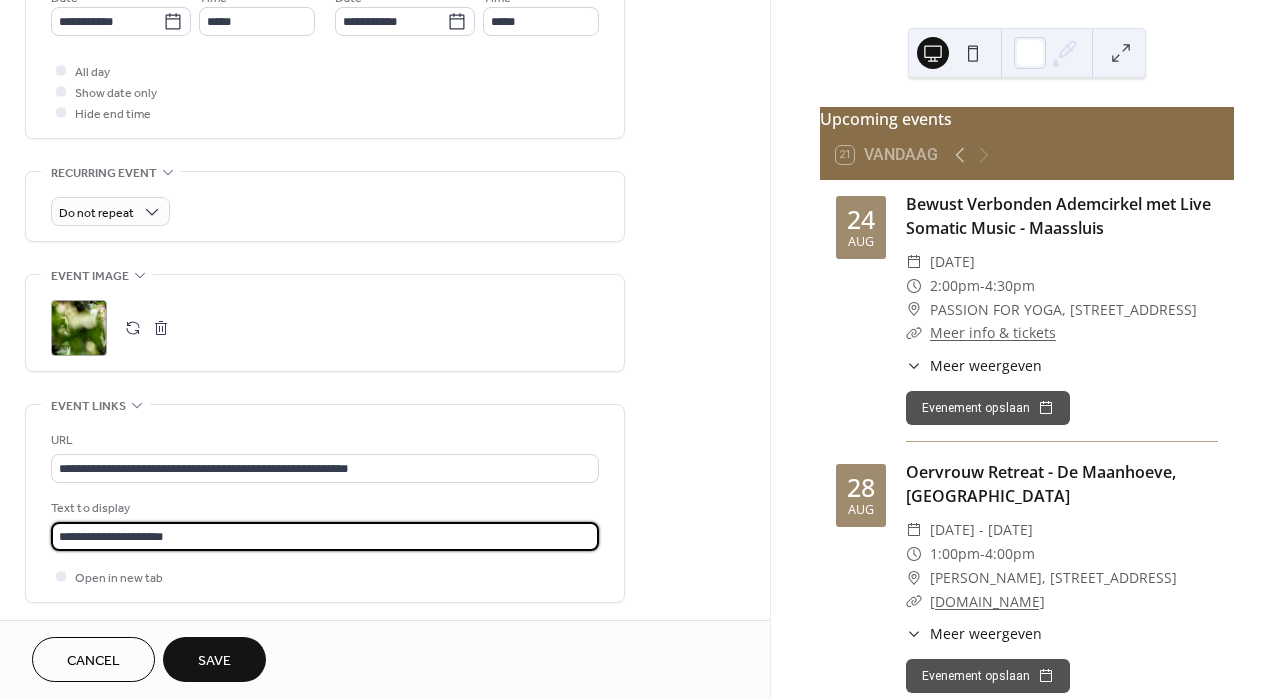 type on "**********" 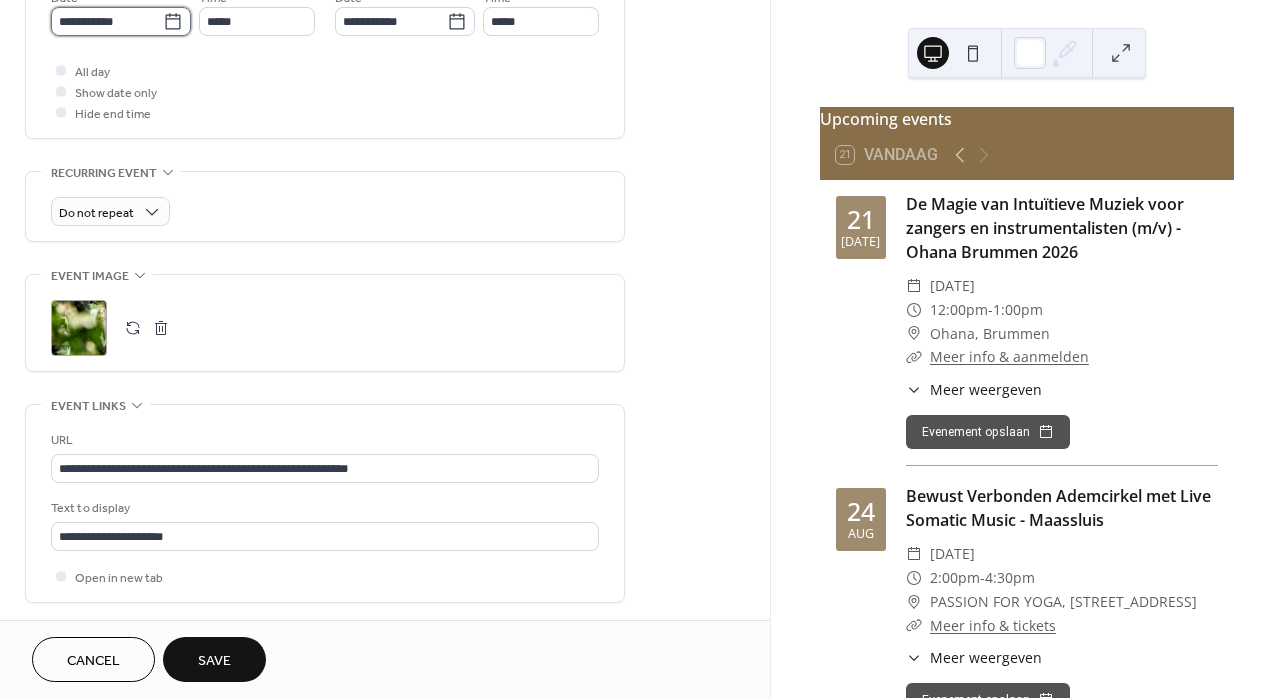 click on "**********" at bounding box center [107, 21] 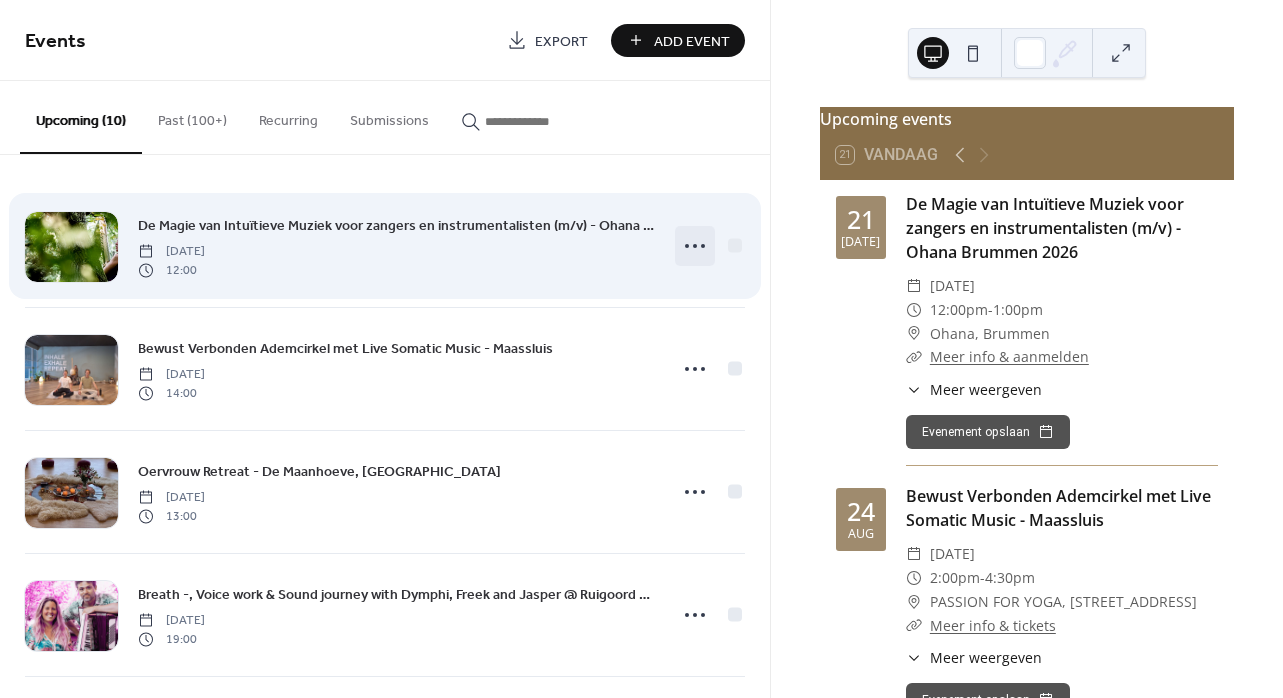 click 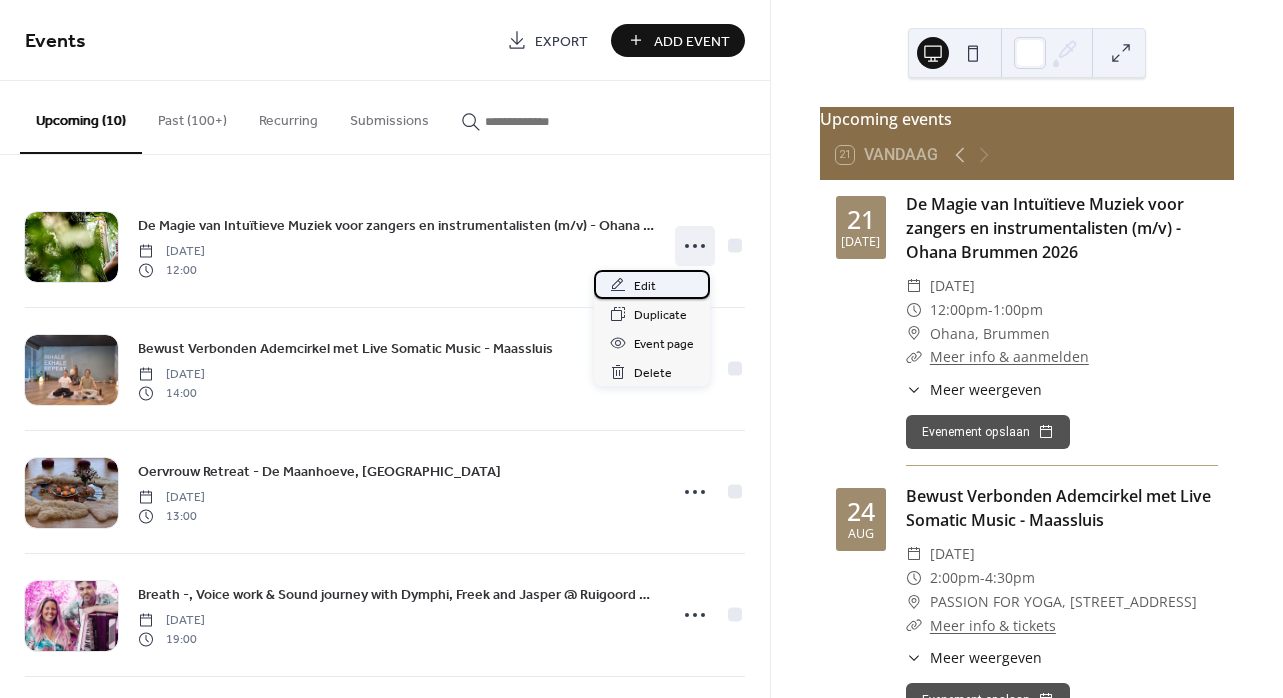 click on "Edit" at bounding box center [645, 286] 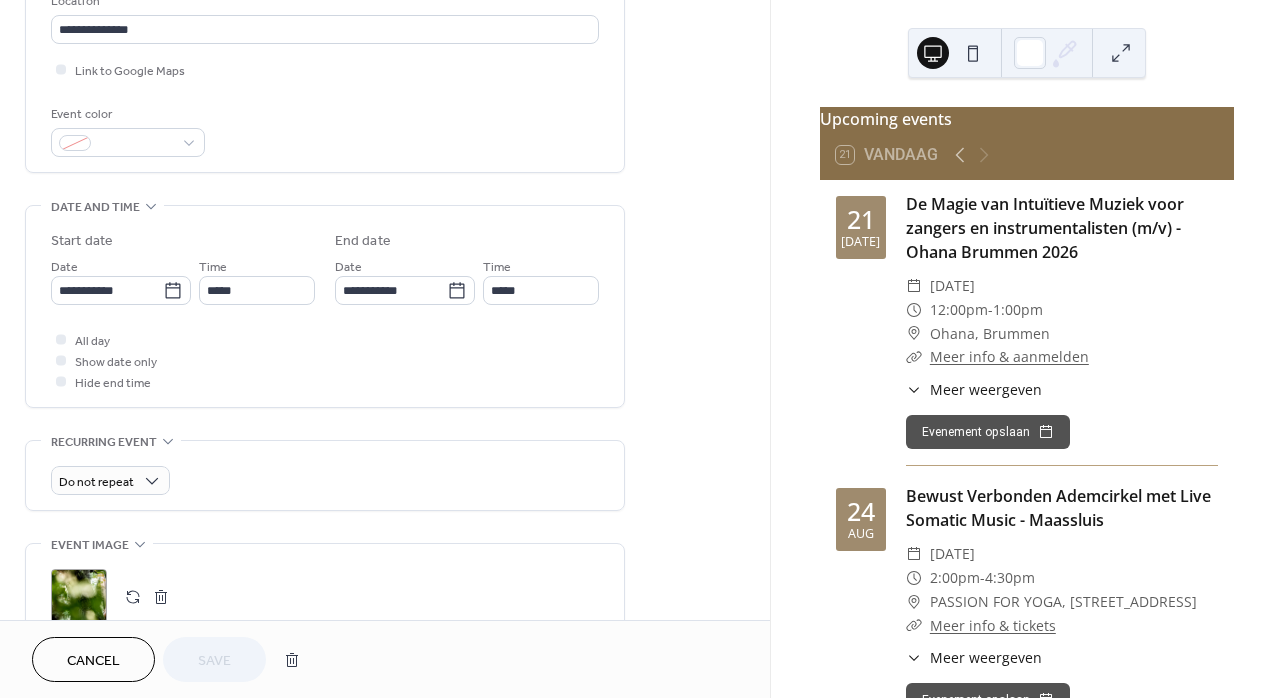scroll, scrollTop: 447, scrollLeft: 0, axis: vertical 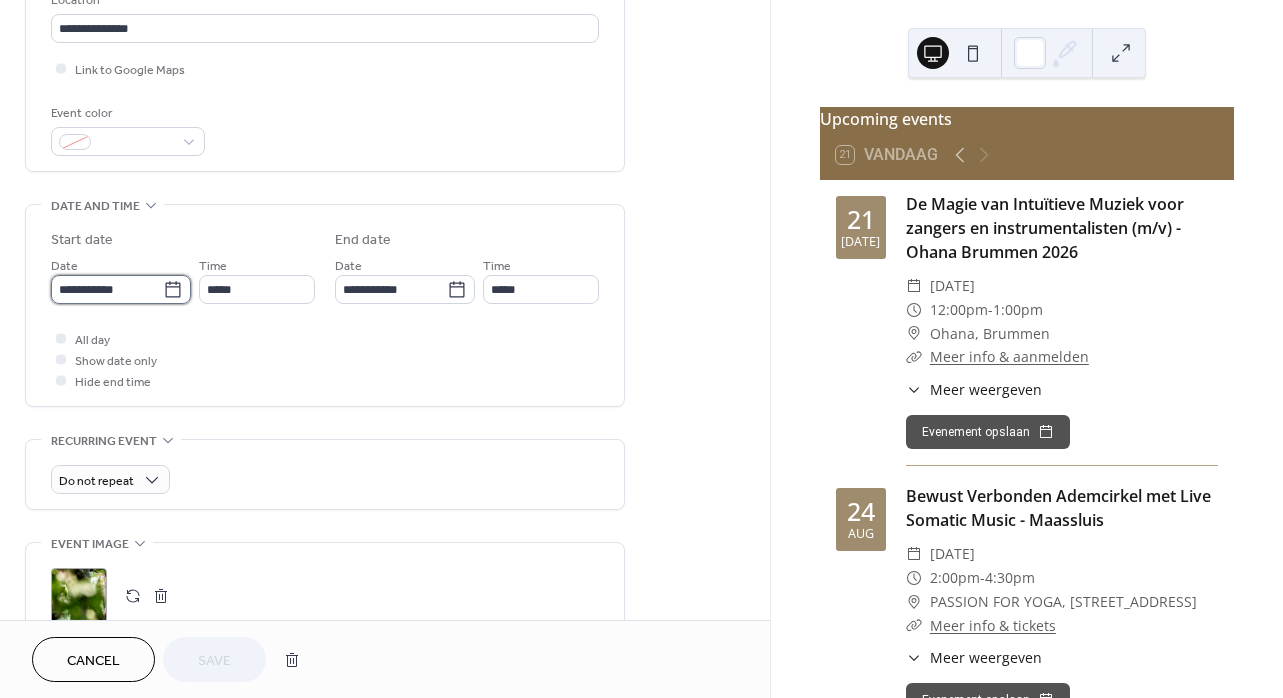 click on "**********" at bounding box center [107, 289] 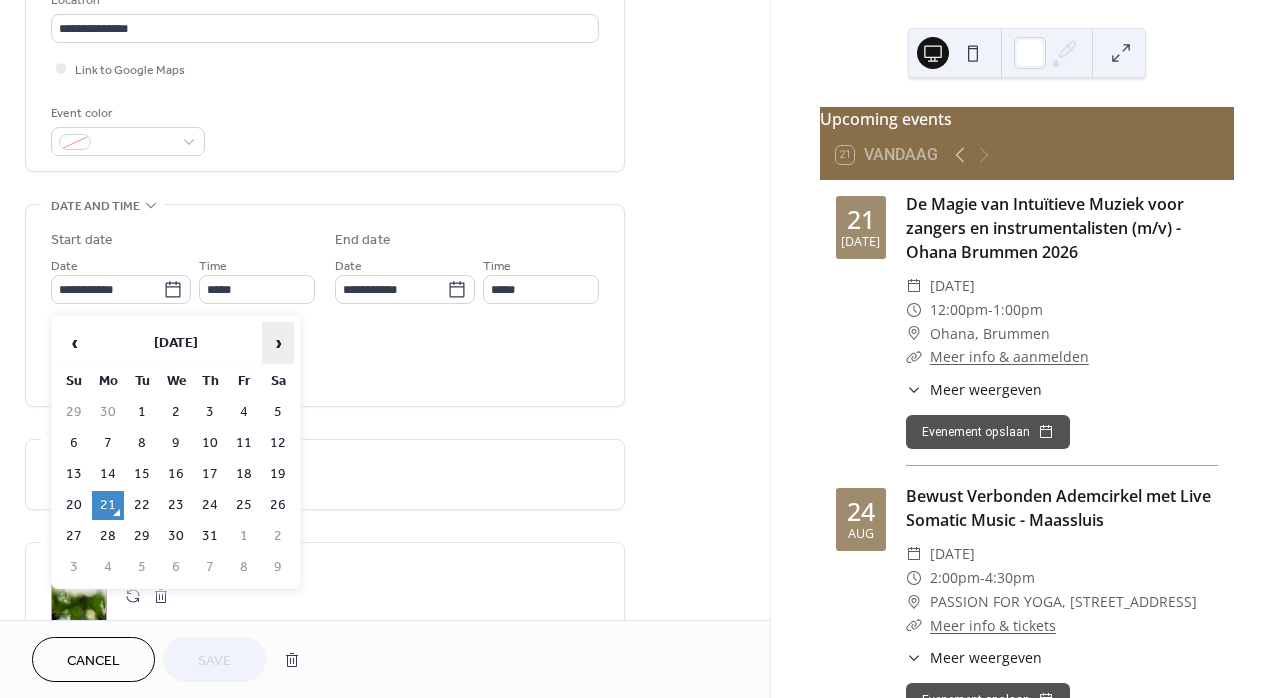 click on "›" at bounding box center [278, 343] 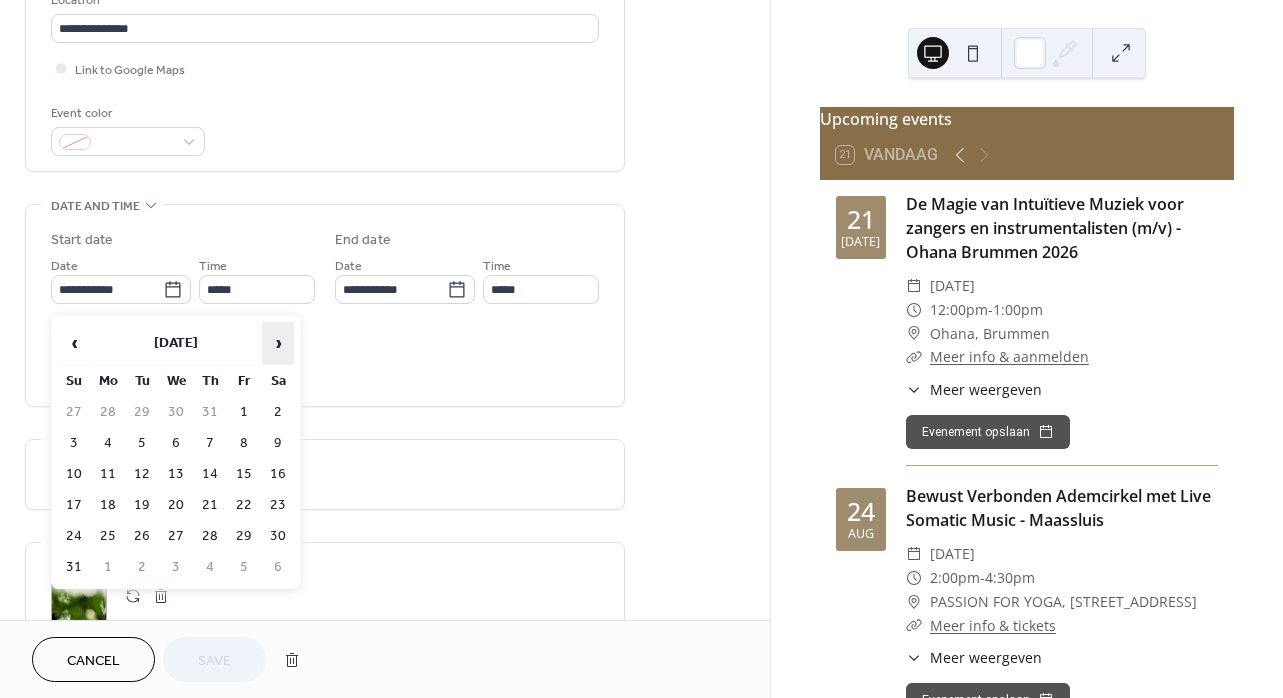 click on "›" at bounding box center [278, 343] 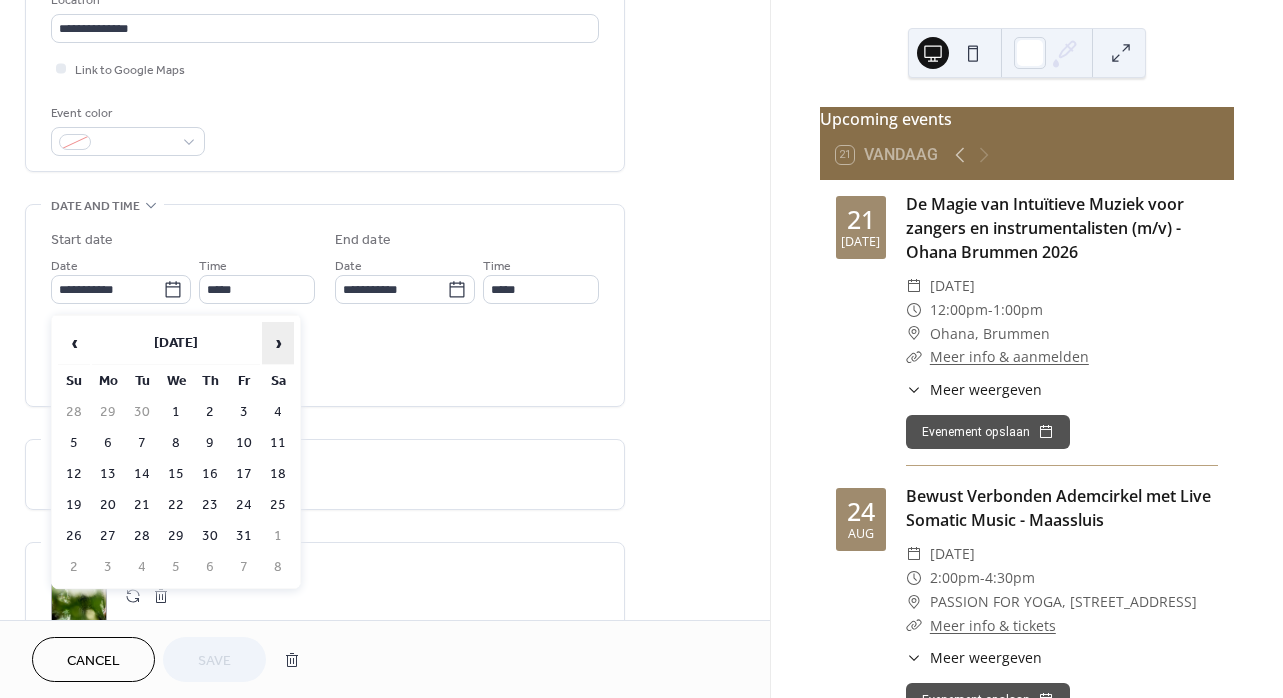 click on "›" at bounding box center [278, 343] 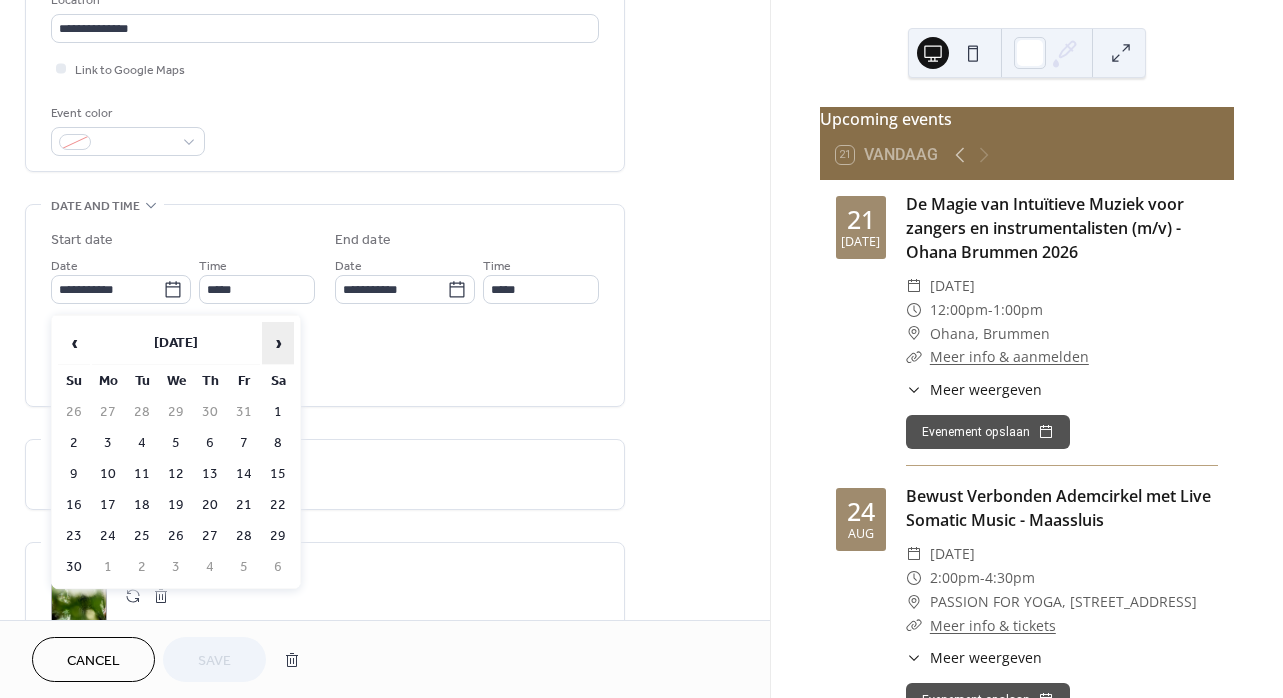 click on "›" at bounding box center [278, 343] 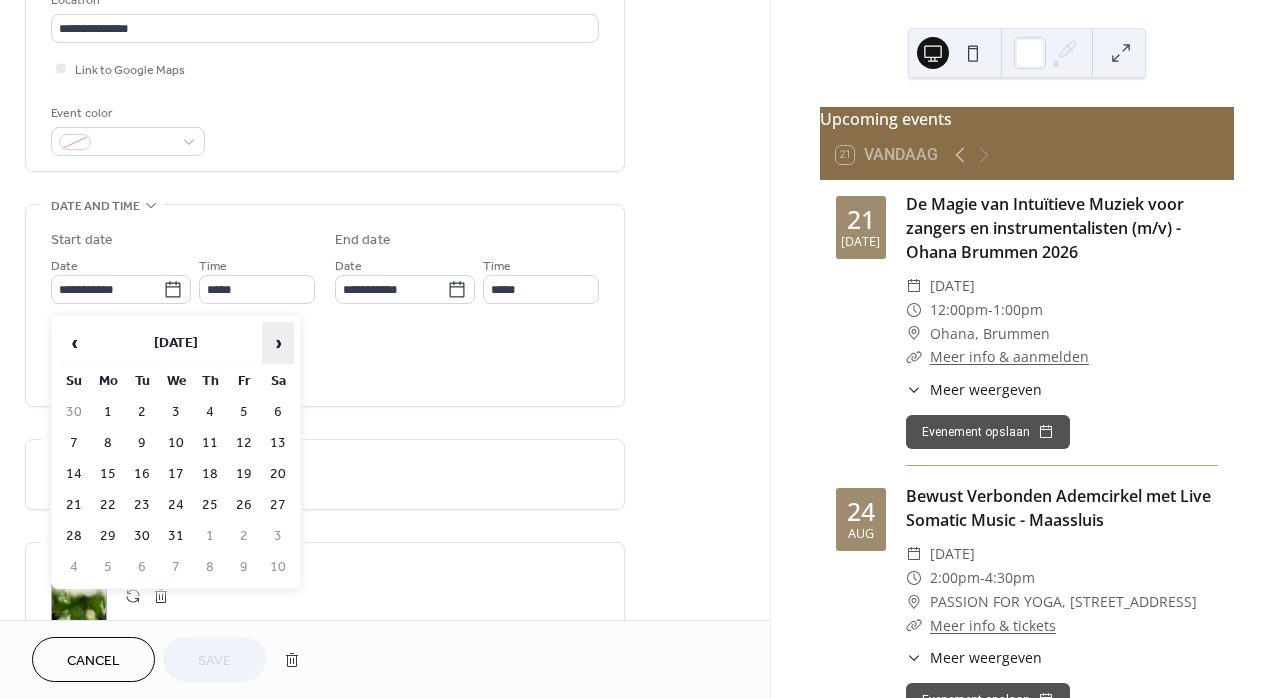 click on "›" at bounding box center [278, 343] 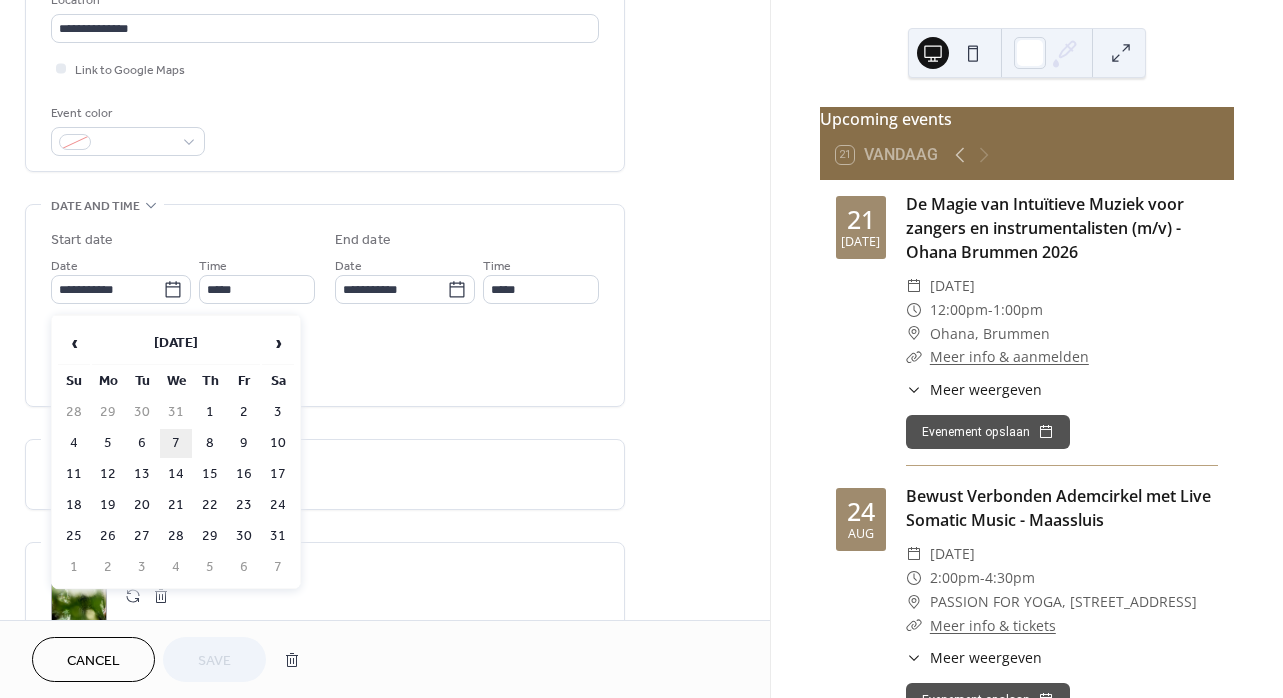 click on "7" at bounding box center (176, 443) 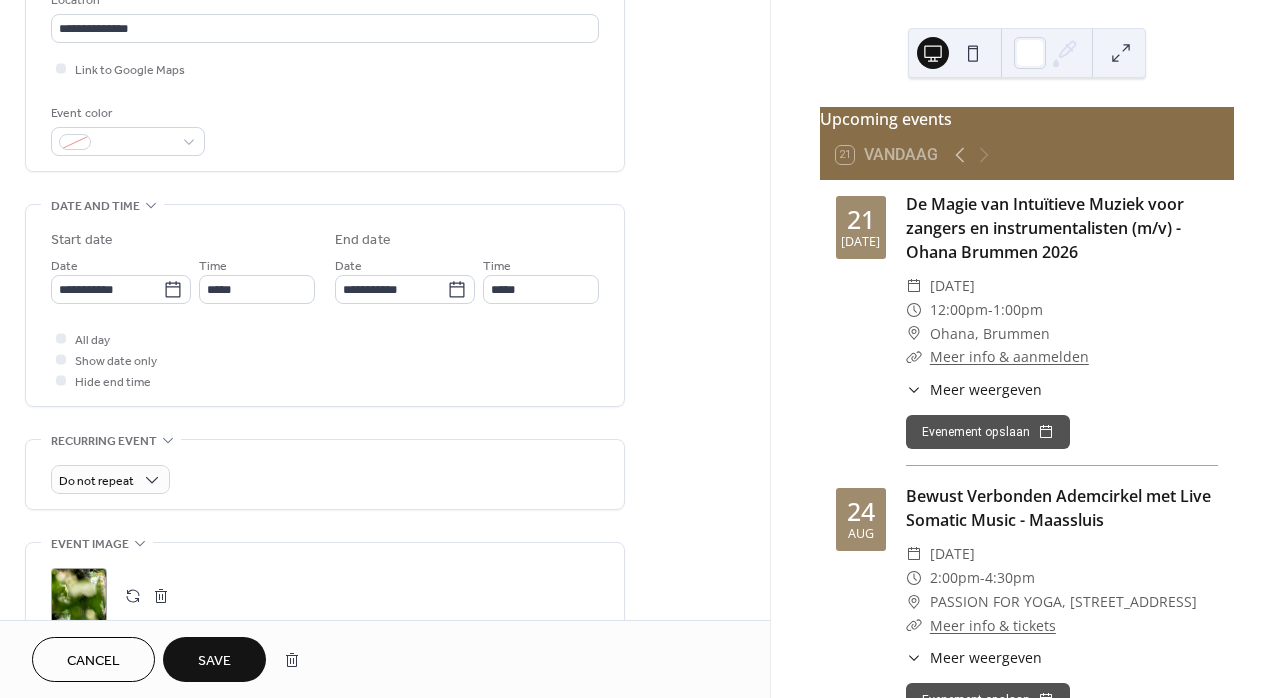 type on "**********" 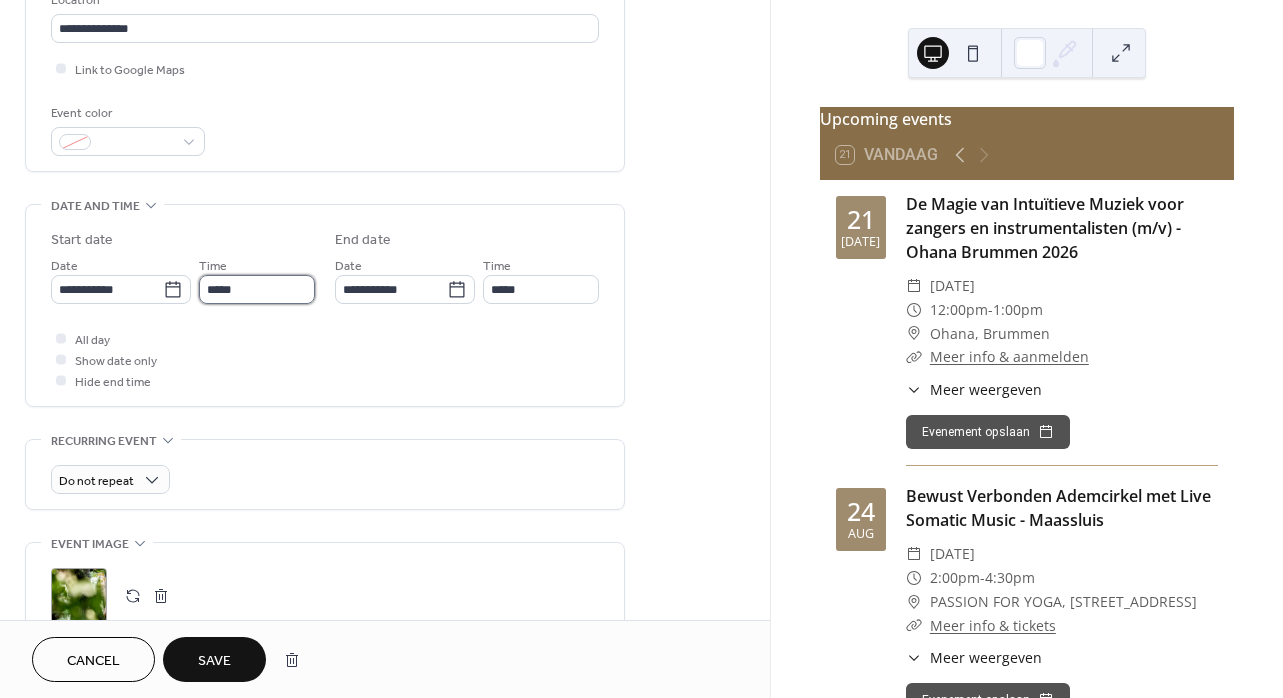click on "*****" at bounding box center [257, 289] 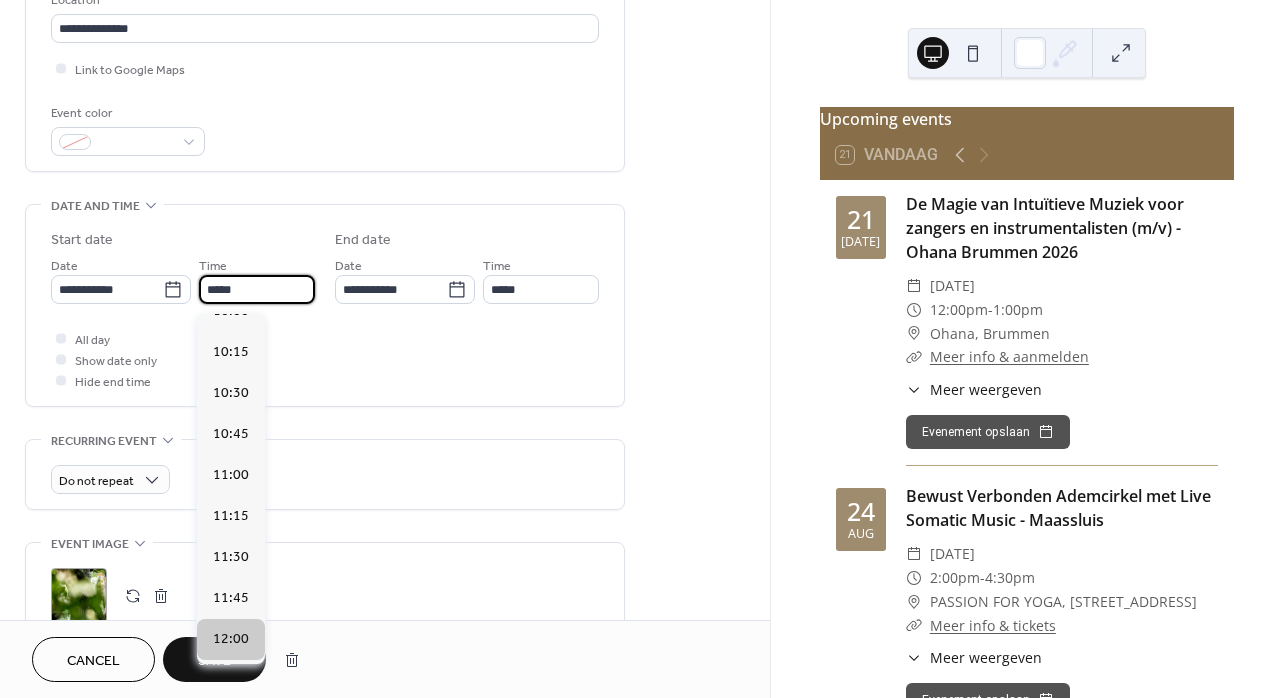 scroll, scrollTop: 1656, scrollLeft: 0, axis: vertical 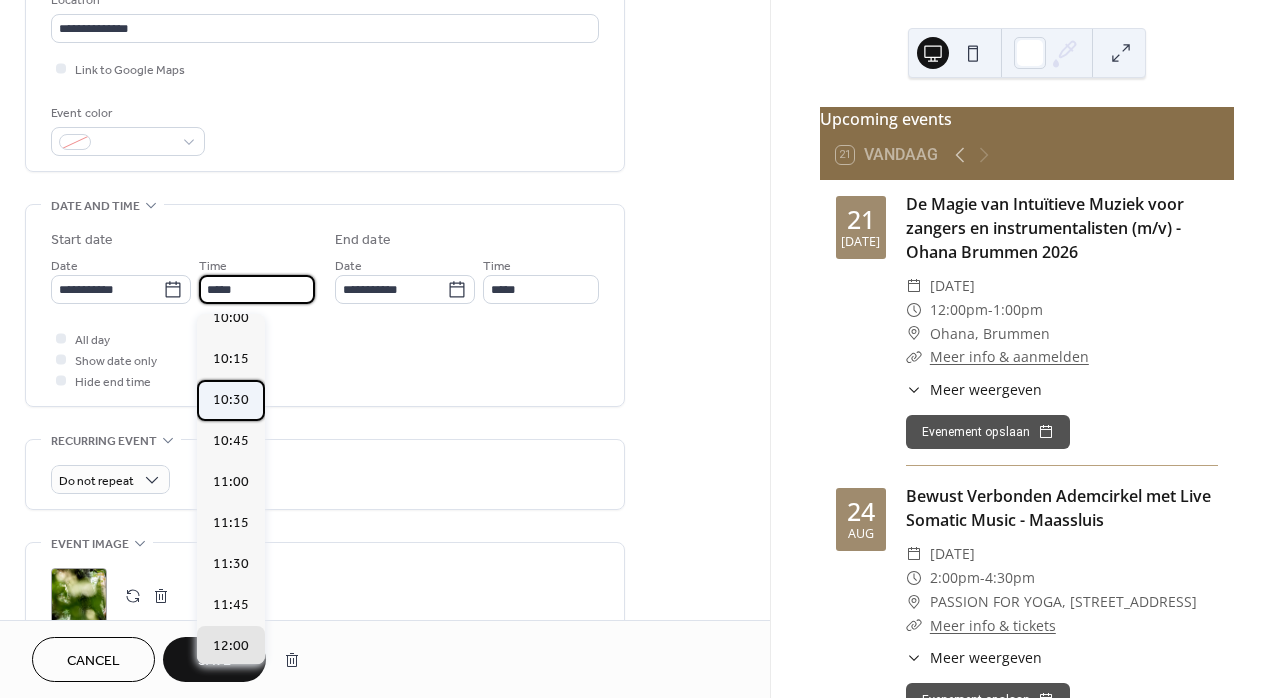 click on "10:30" at bounding box center (231, 400) 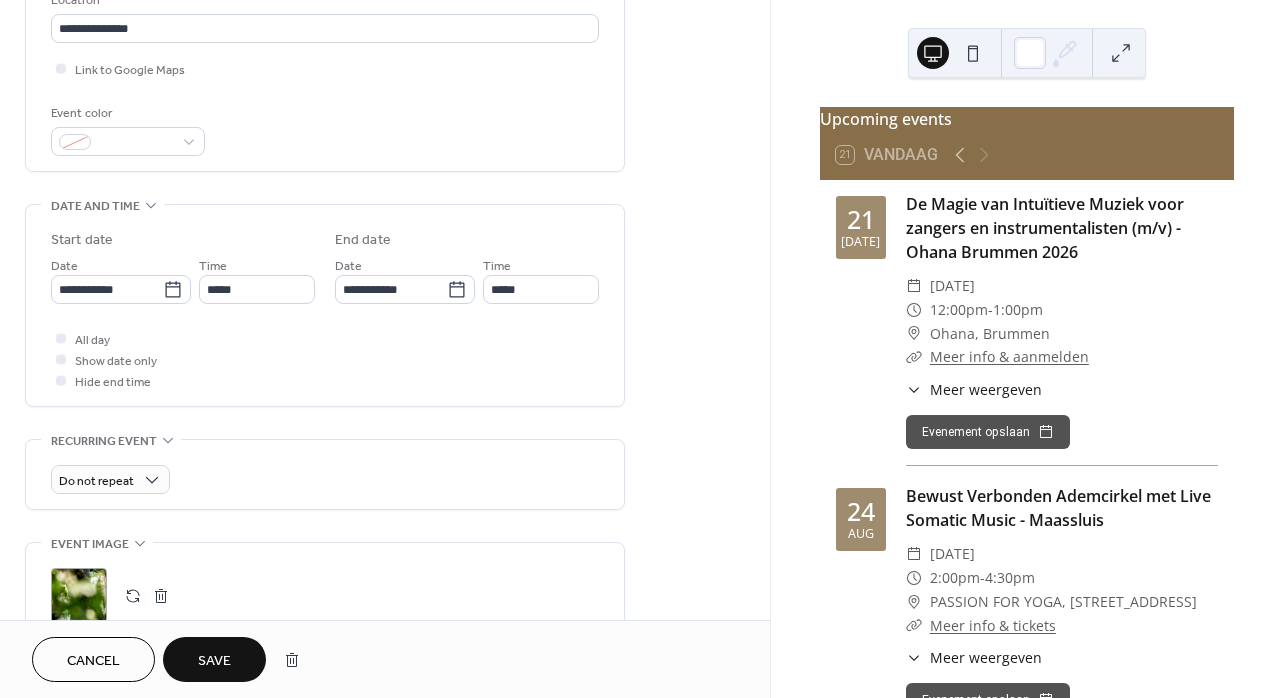 type on "*****" 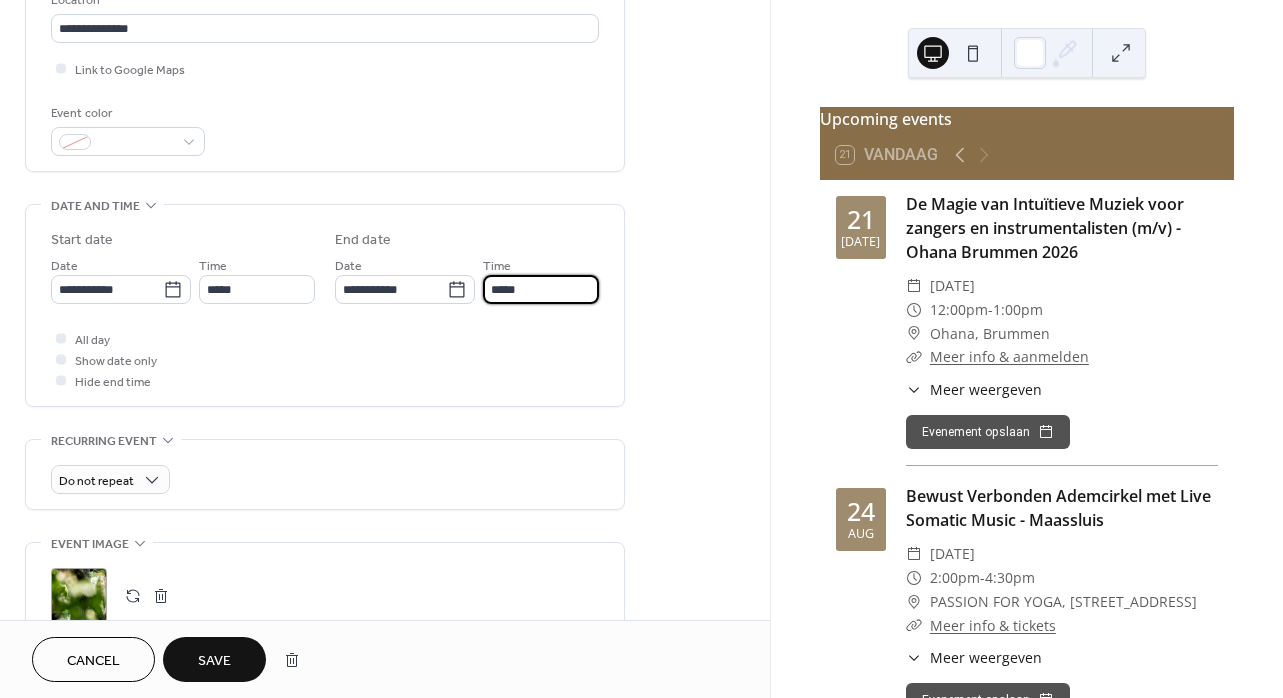 click on "*****" at bounding box center [541, 289] 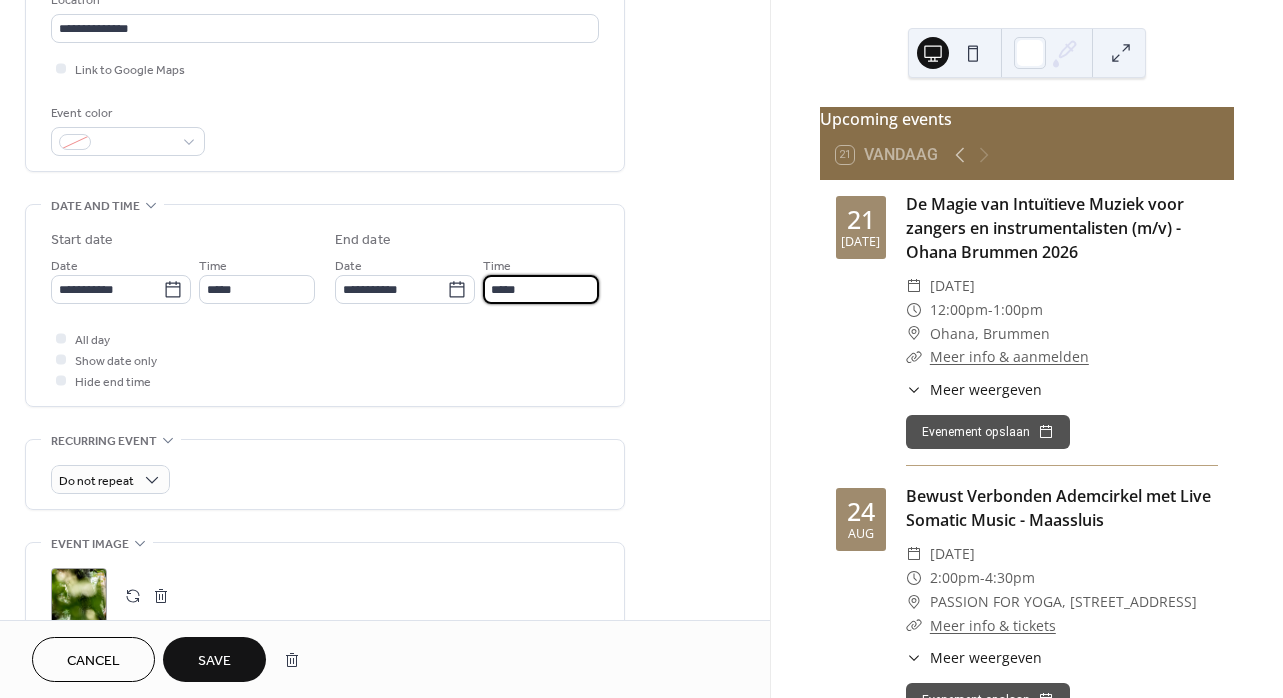 click on "*****" at bounding box center (541, 289) 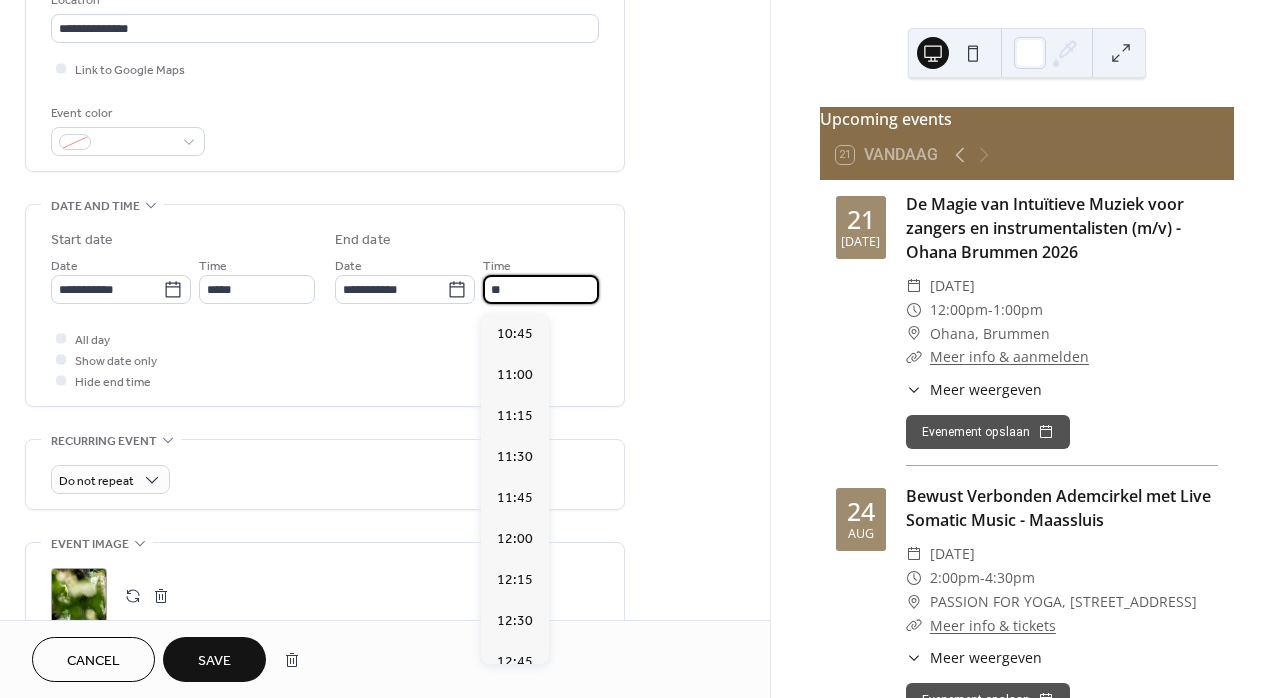 scroll, scrollTop: 1025, scrollLeft: 0, axis: vertical 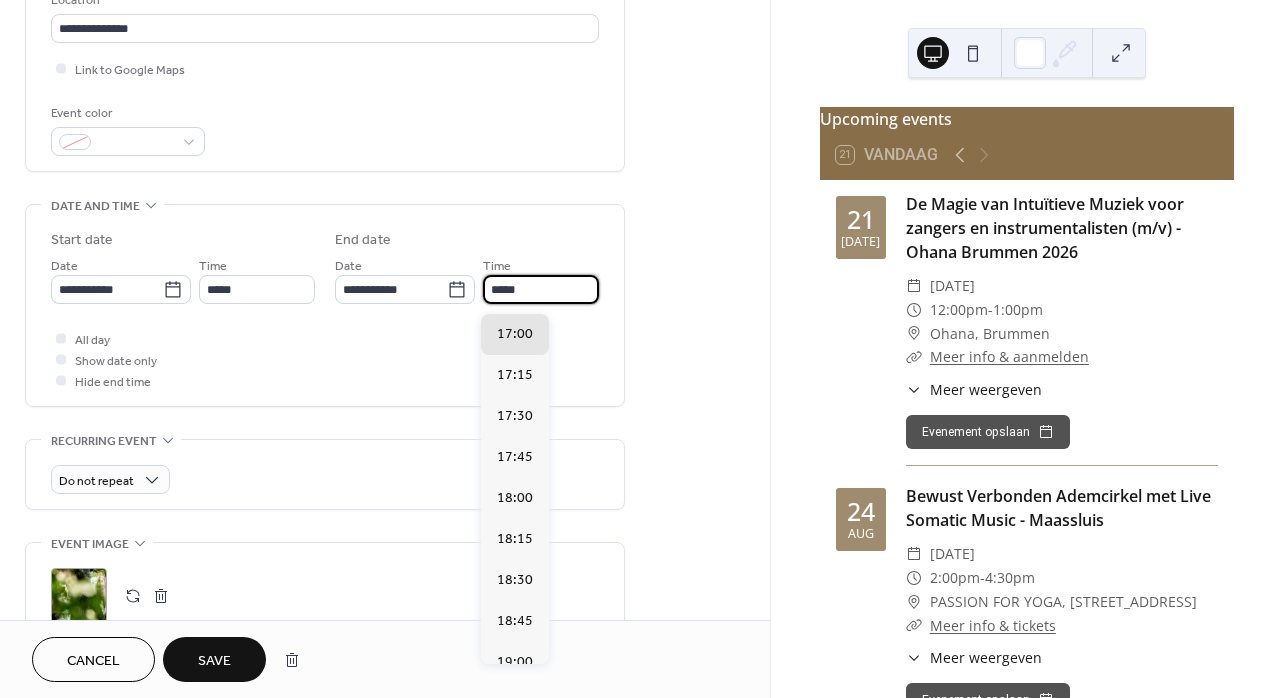 type on "*****" 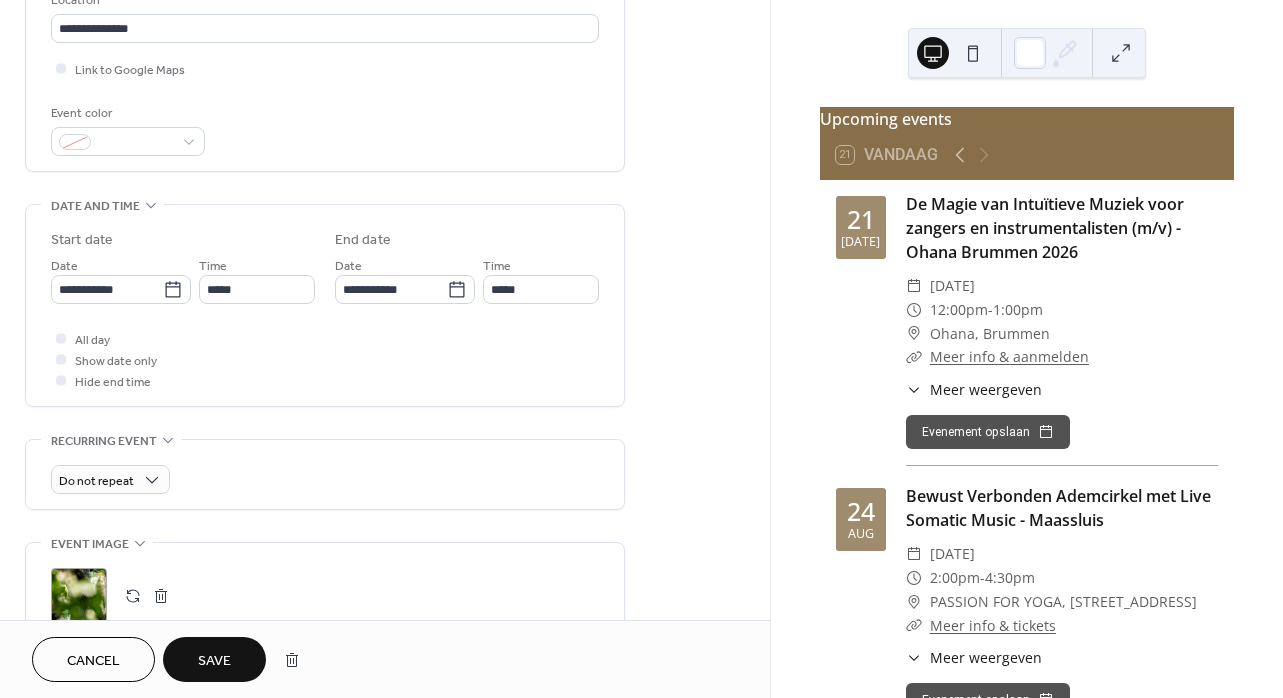 click on "**********" at bounding box center (325, 305) 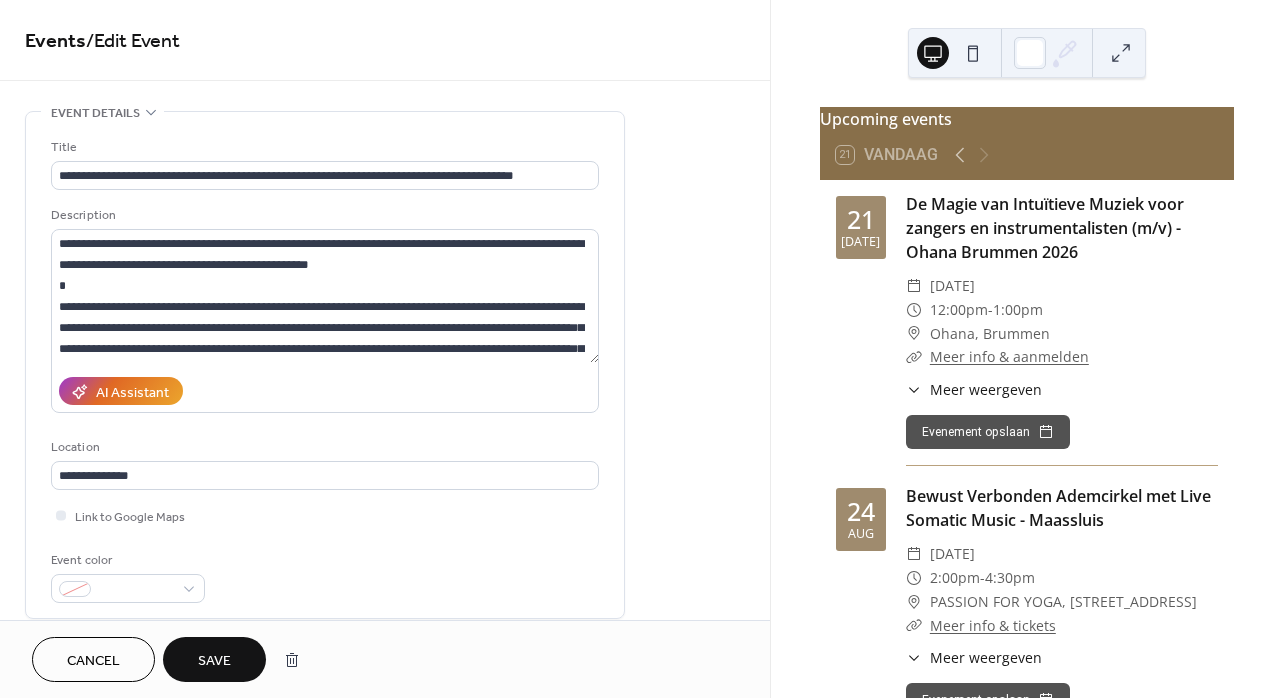 scroll, scrollTop: 0, scrollLeft: 0, axis: both 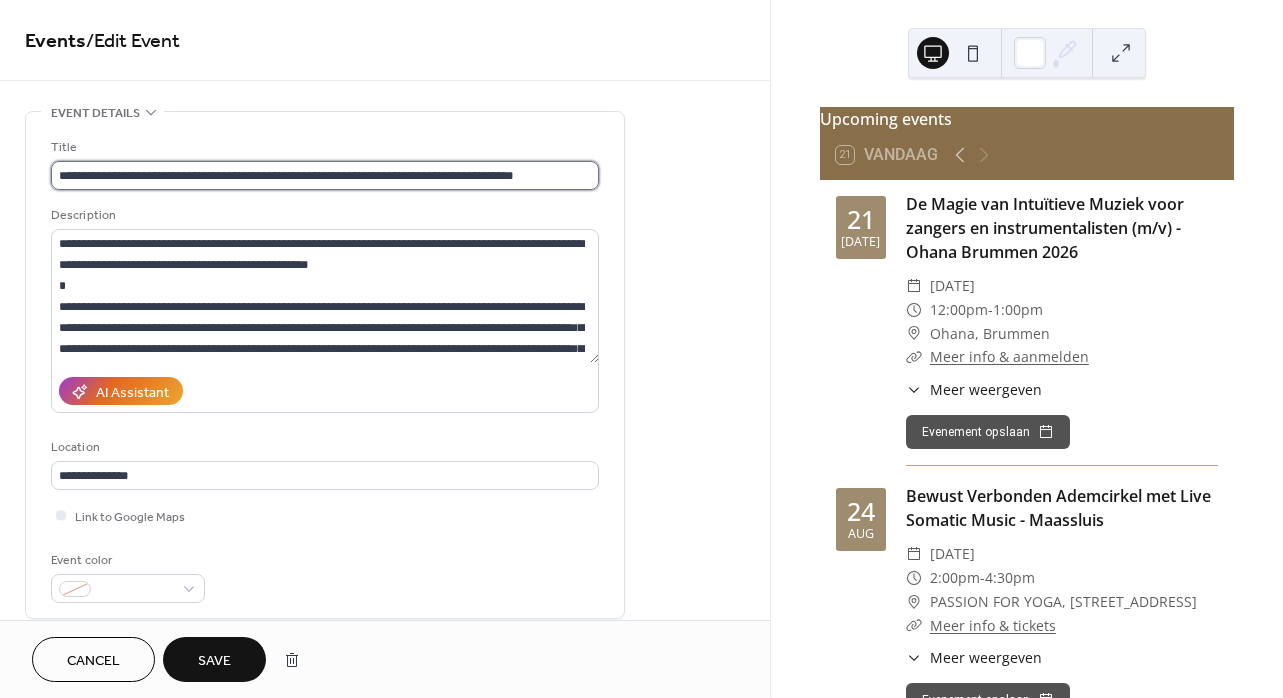 click on "**********" at bounding box center [325, 175] 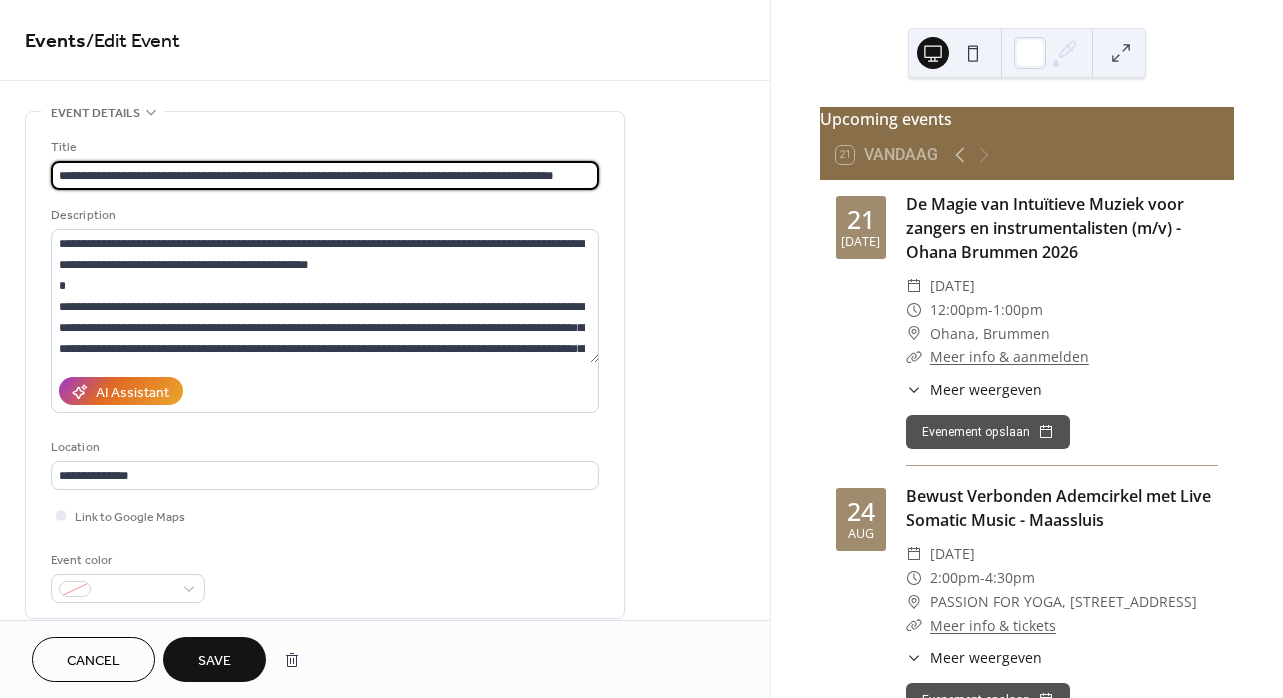 type on "**********" 